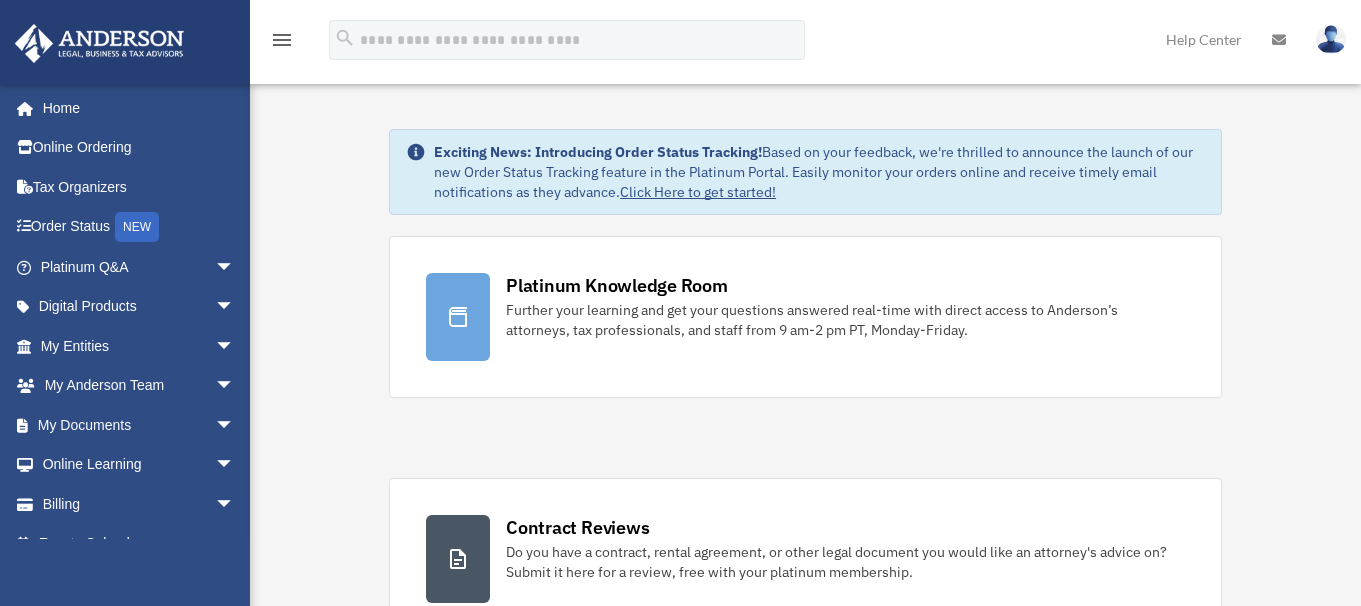 scroll, scrollTop: 0, scrollLeft: 0, axis: both 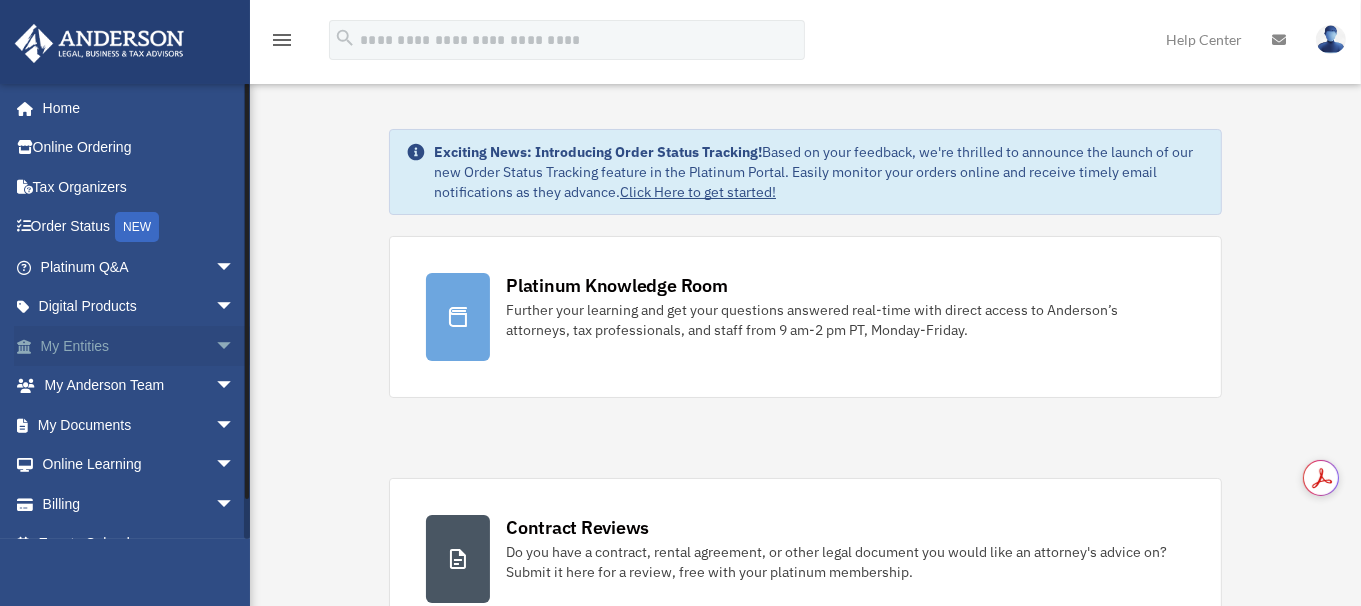 click on "My Entities arrow_drop_down" at bounding box center (139, 346) 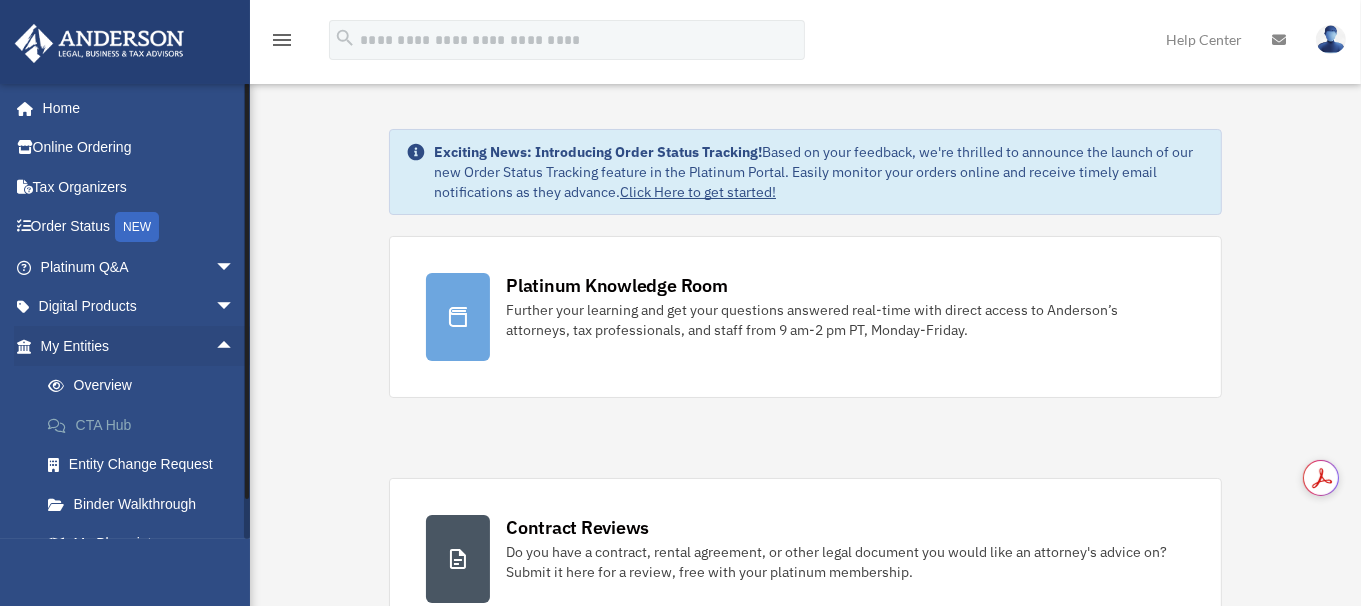 scroll, scrollTop: 265, scrollLeft: 0, axis: vertical 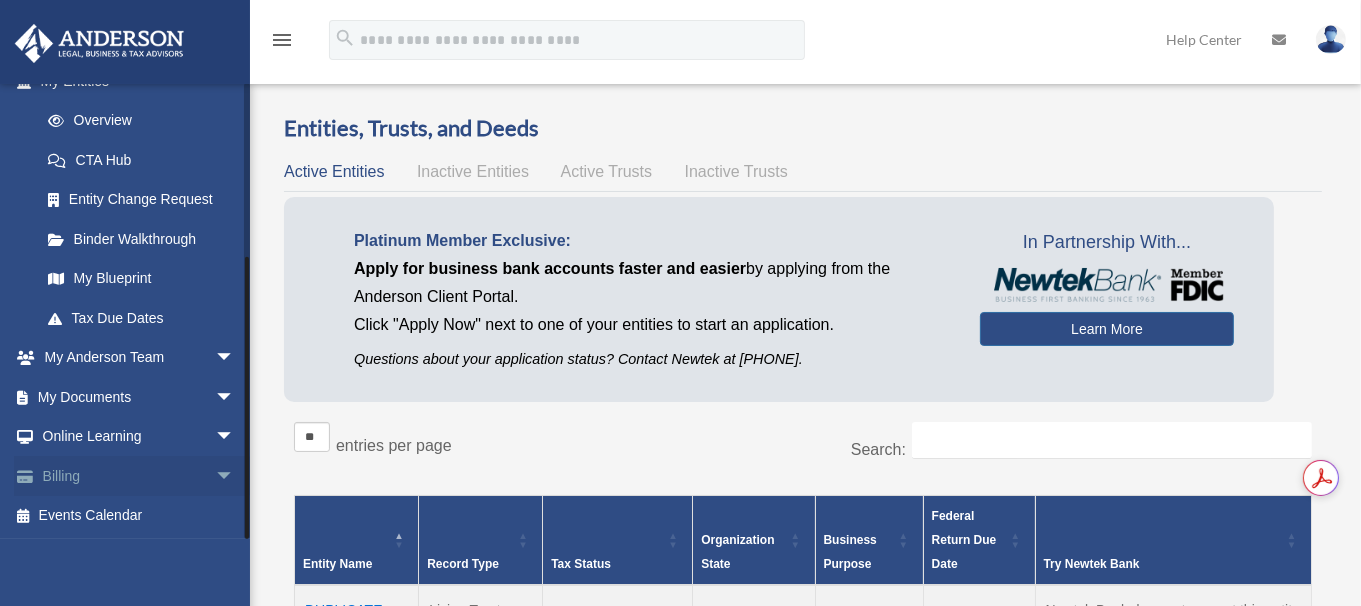 click on "arrow_drop_down" at bounding box center [235, 476] 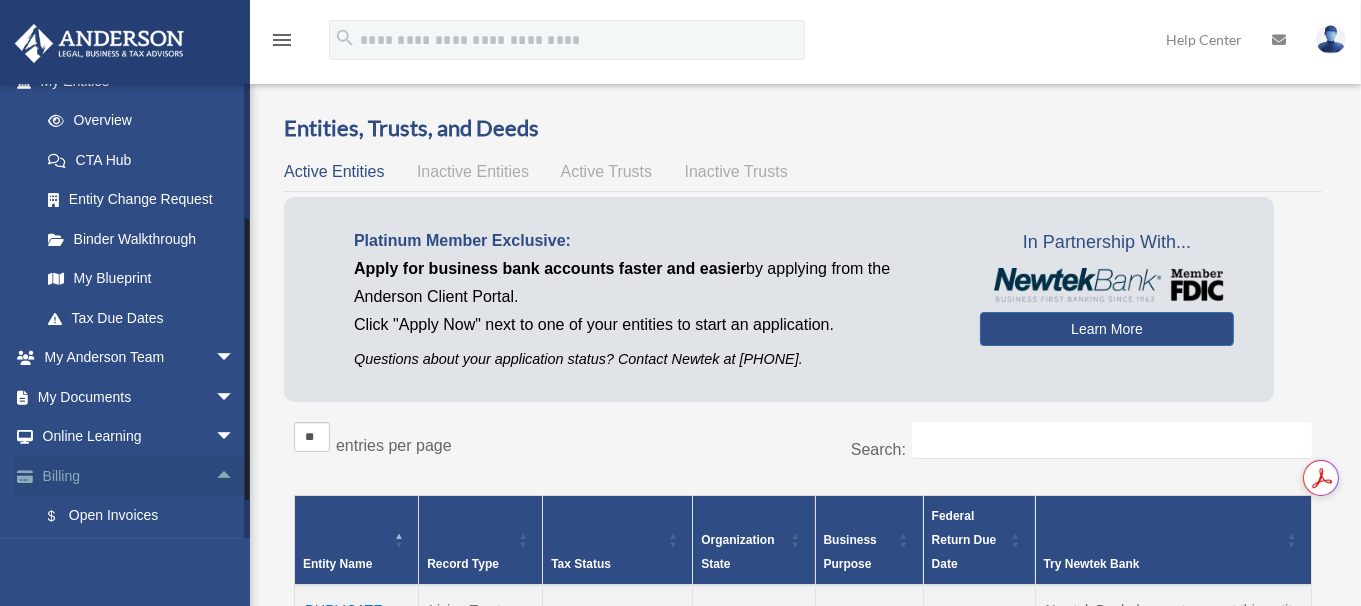 scroll, scrollTop: 386, scrollLeft: 0, axis: vertical 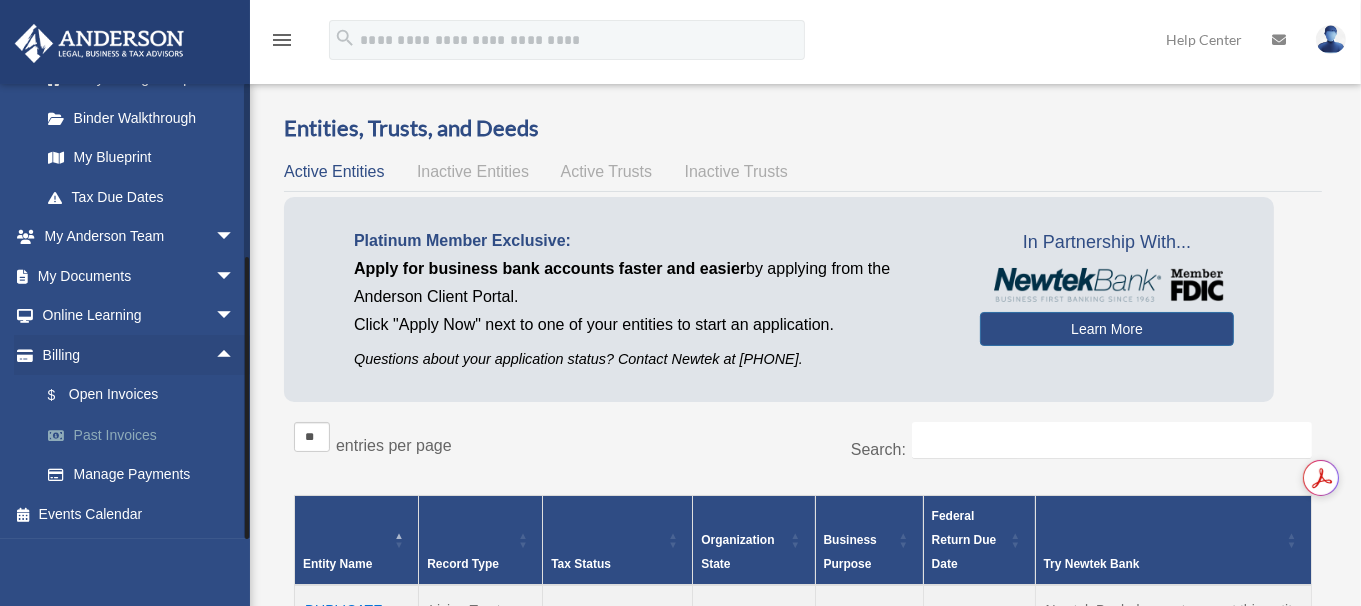 click on "Past Invoices" at bounding box center (146, 435) 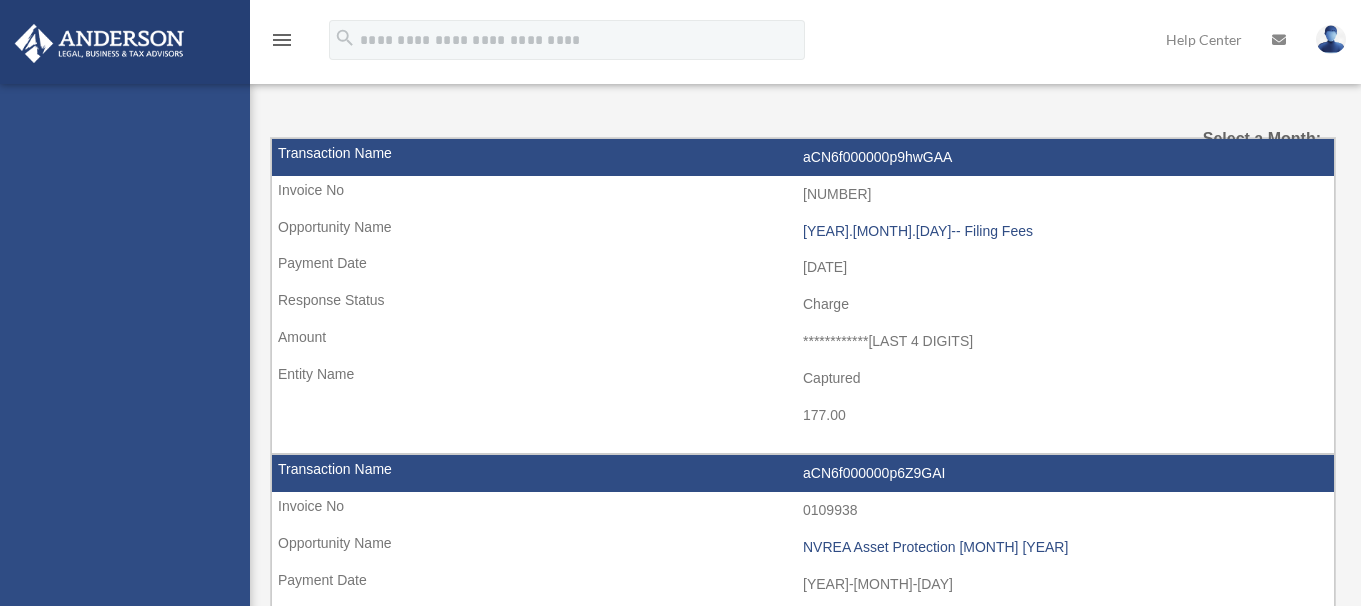 scroll, scrollTop: 0, scrollLeft: 0, axis: both 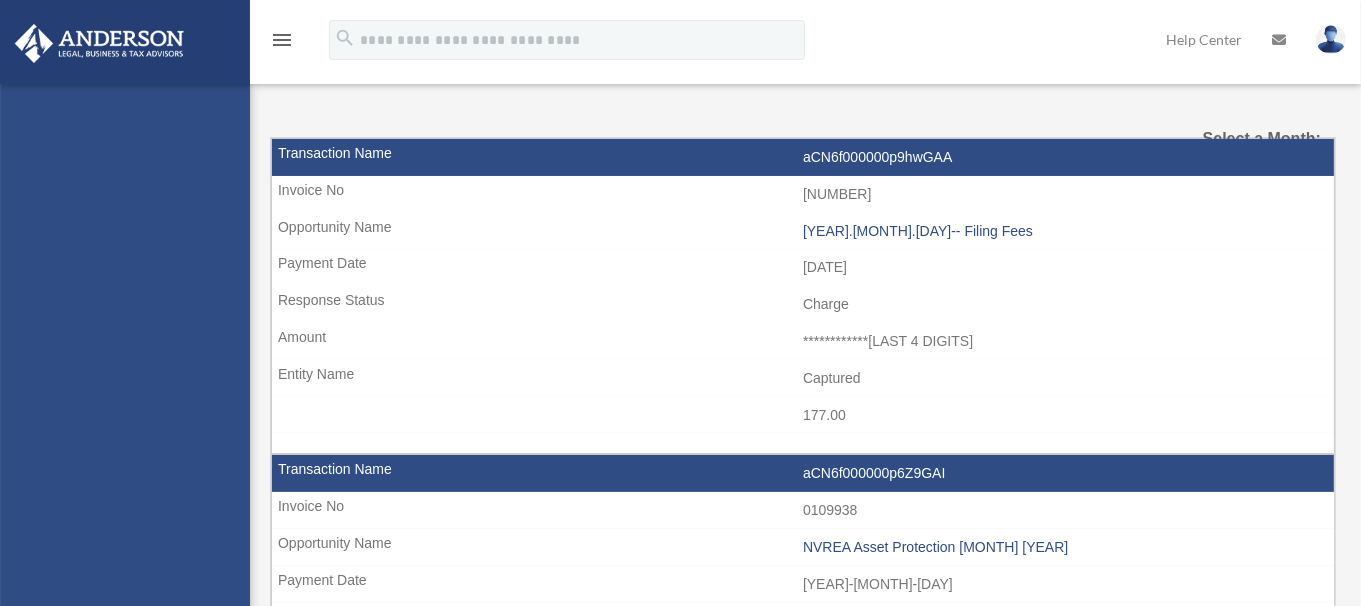 select 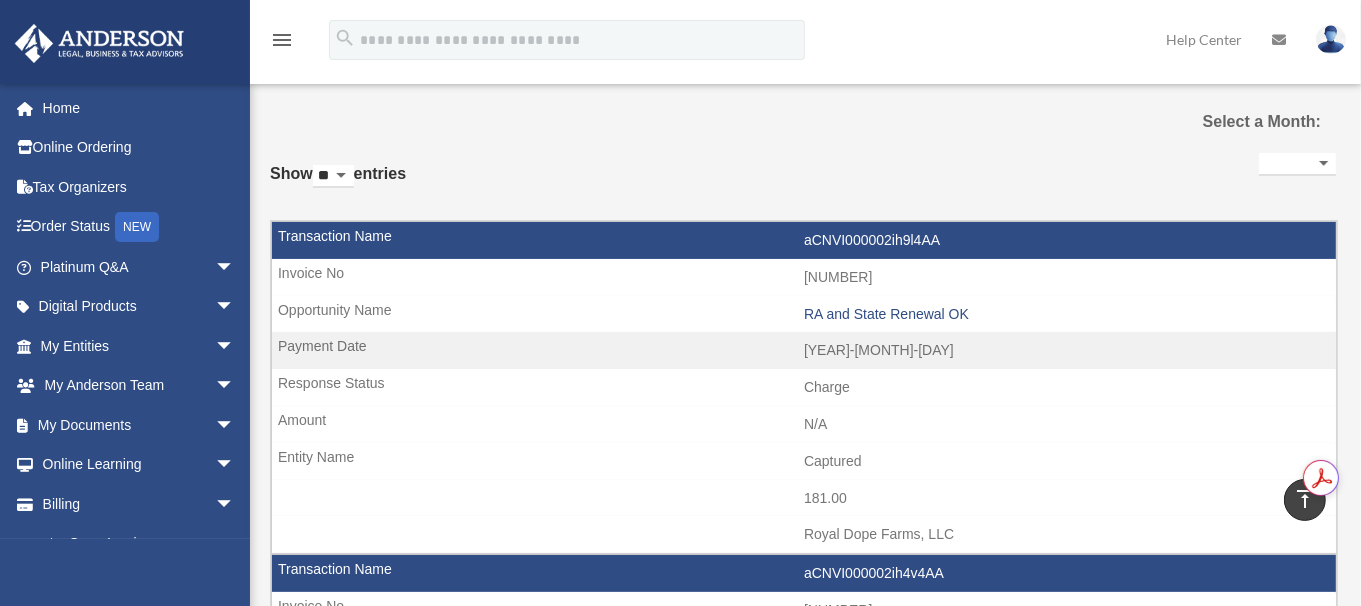 scroll, scrollTop: 0, scrollLeft: 0, axis: both 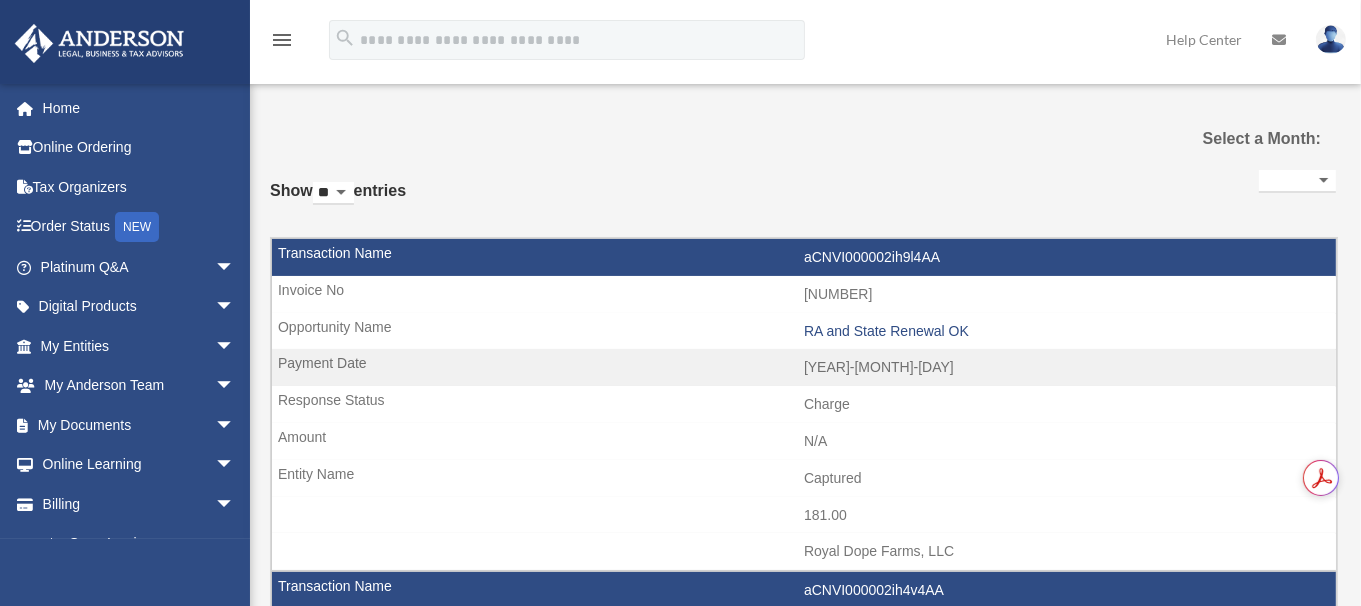 click on "** ** ** ***" at bounding box center [333, 193] 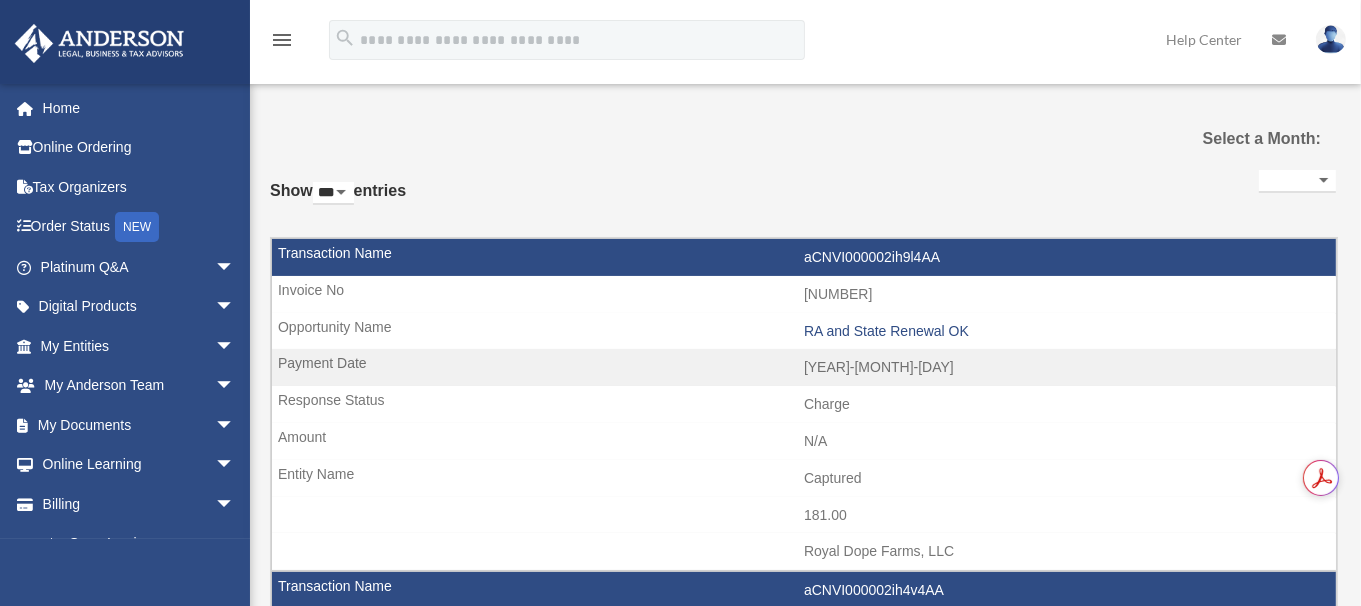 click on "** ** ** ***" at bounding box center (333, 193) 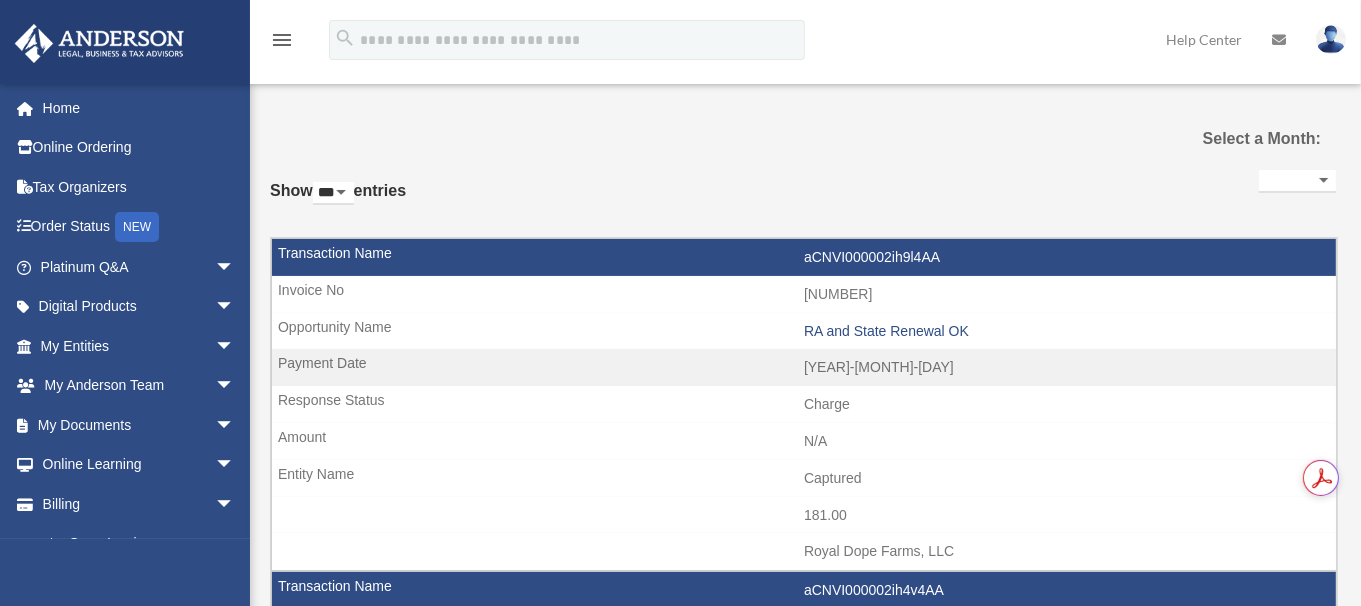 click on "**********" at bounding box center [1297, 181] 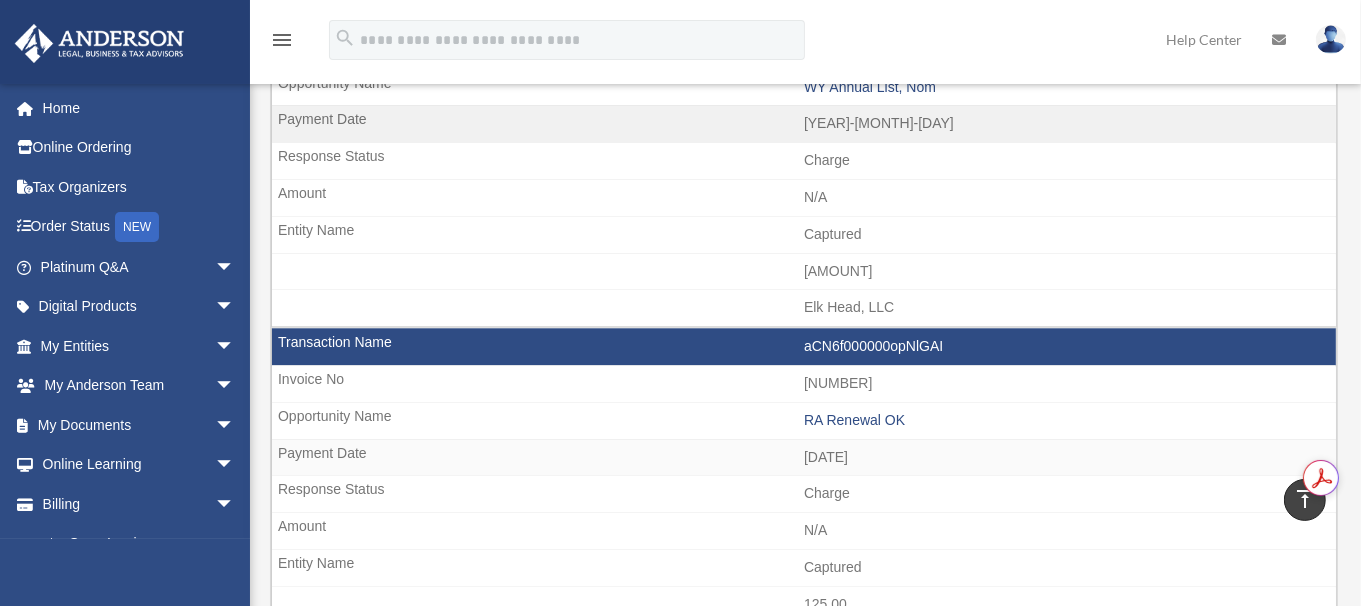 scroll, scrollTop: 32546, scrollLeft: 0, axis: vertical 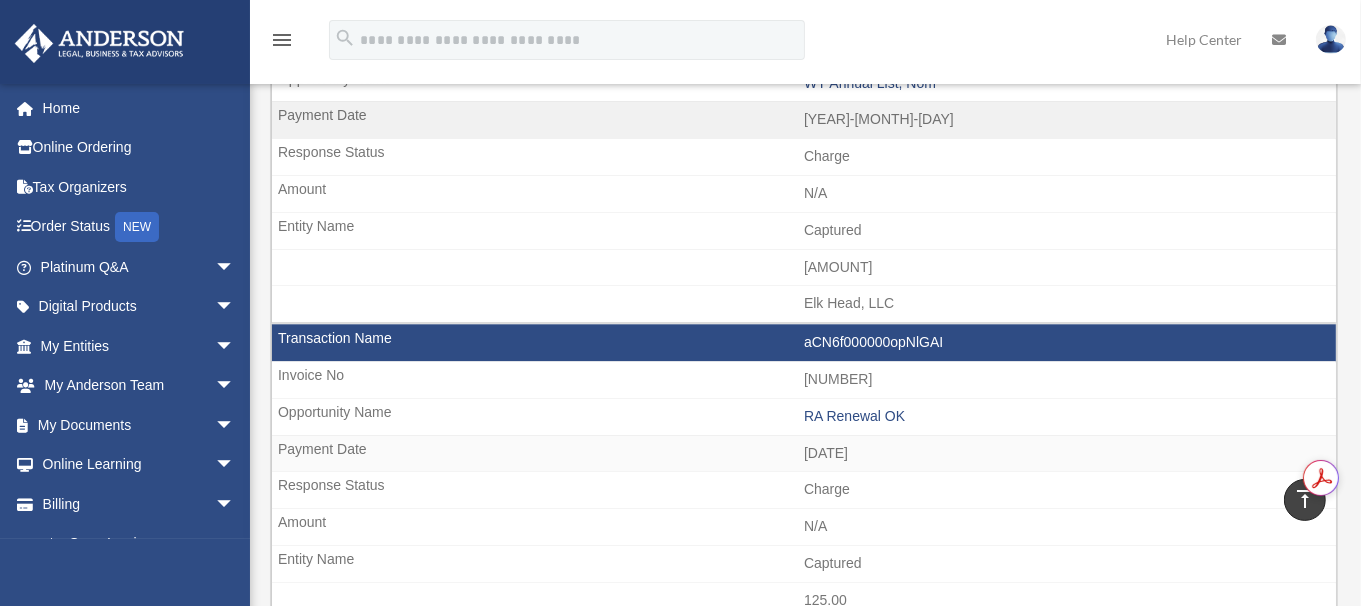 click on "Next" at bounding box center [1299, 706] 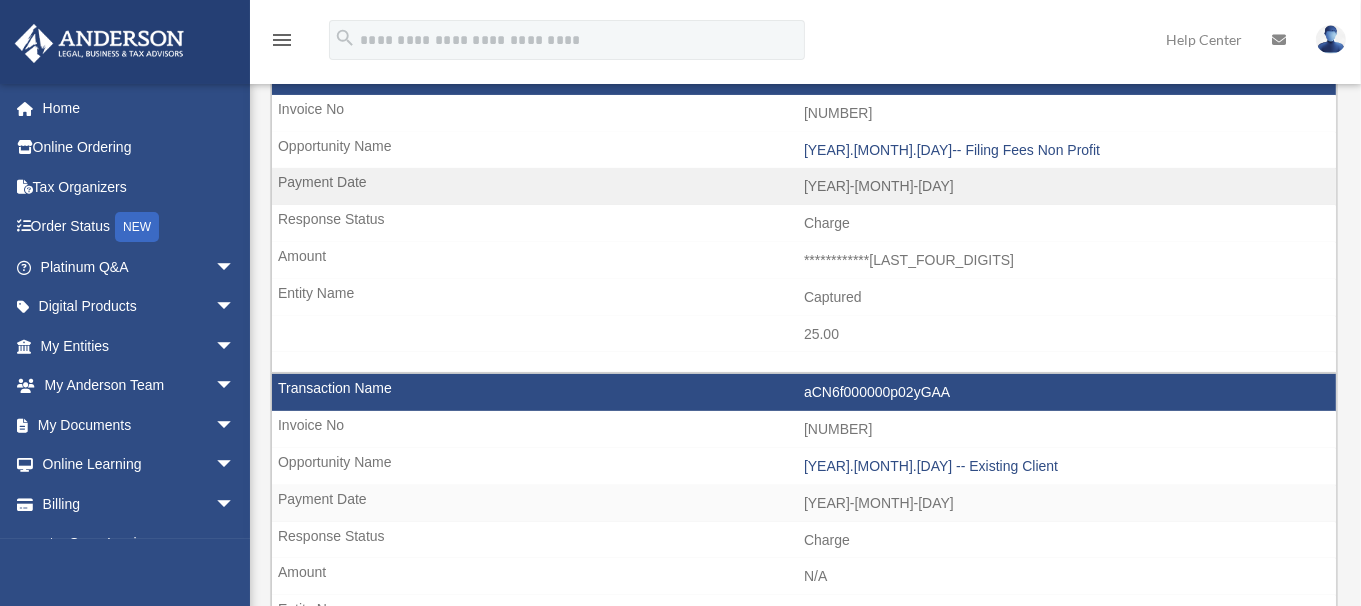 scroll, scrollTop: 0, scrollLeft: 0, axis: both 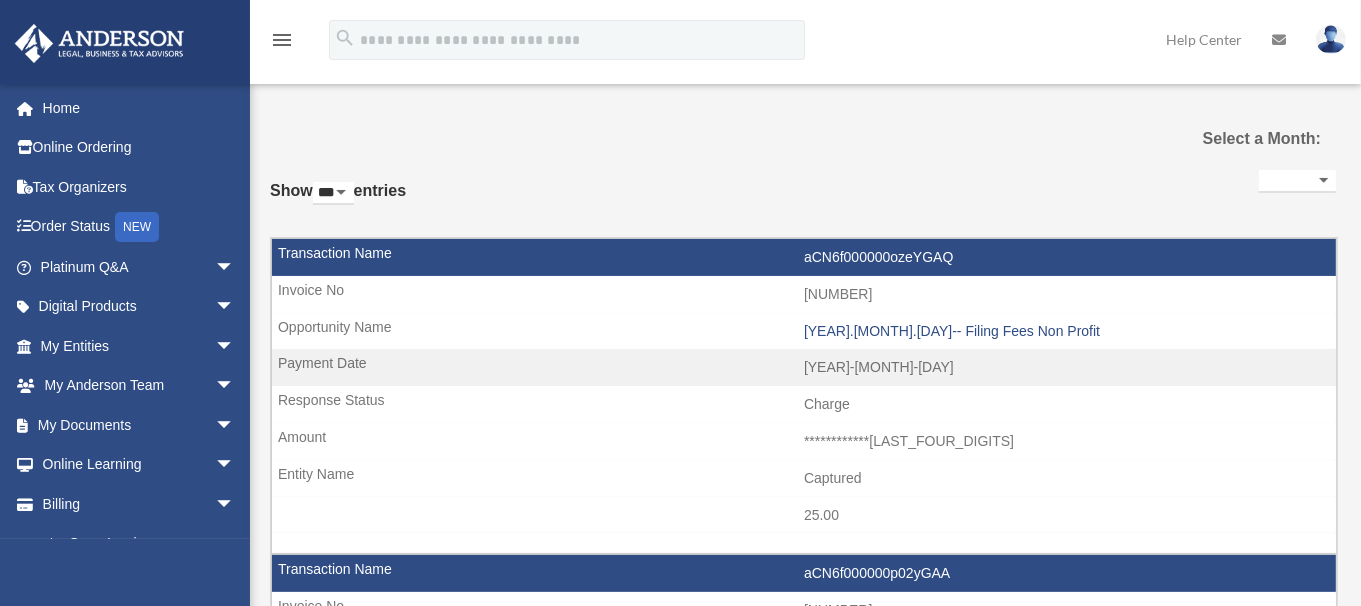 click on "**********" at bounding box center (803, 1344) 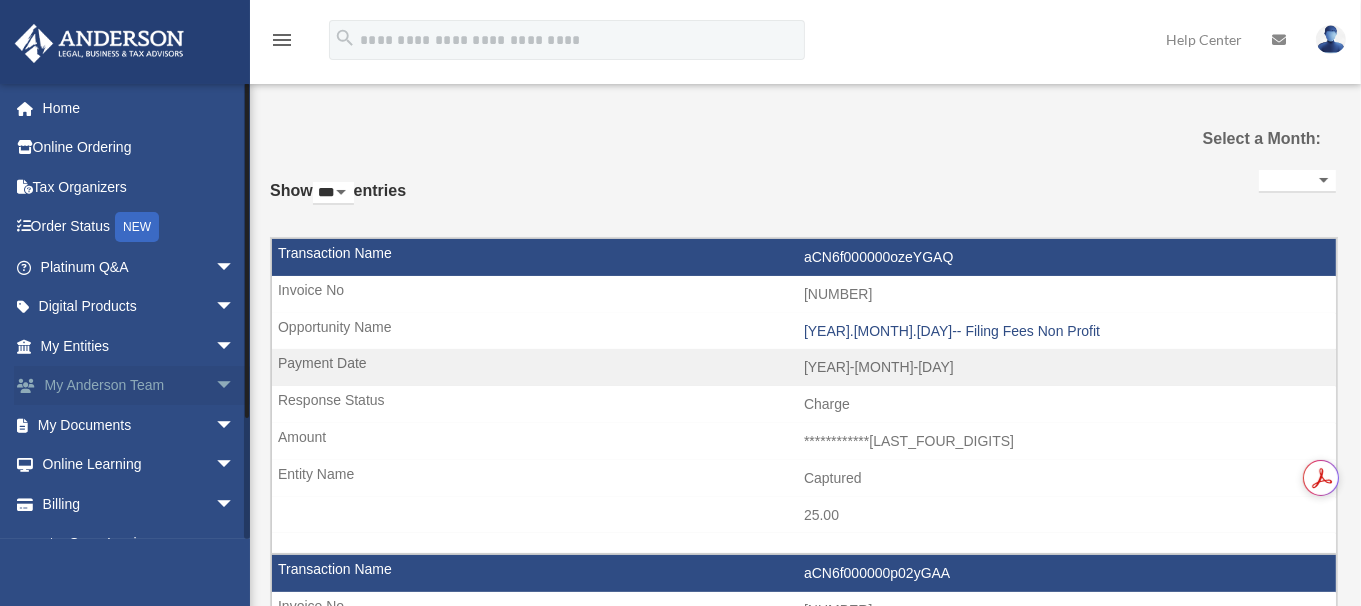 click on "arrow_drop_down" at bounding box center (235, 386) 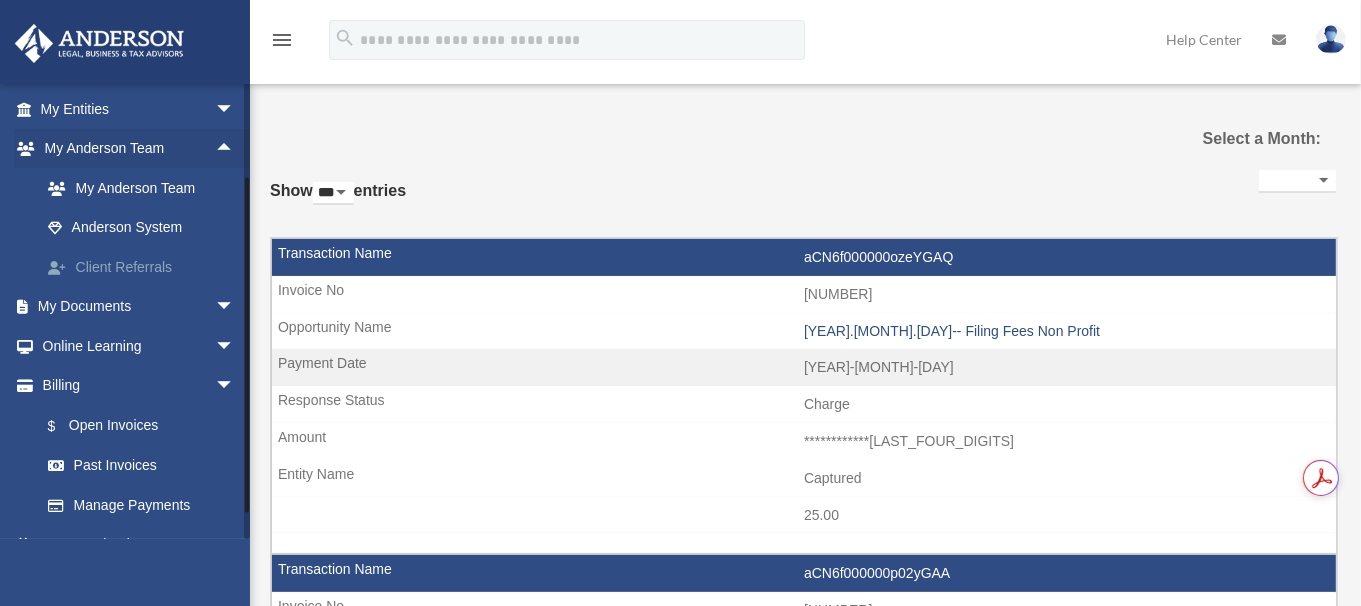 scroll, scrollTop: 267, scrollLeft: 0, axis: vertical 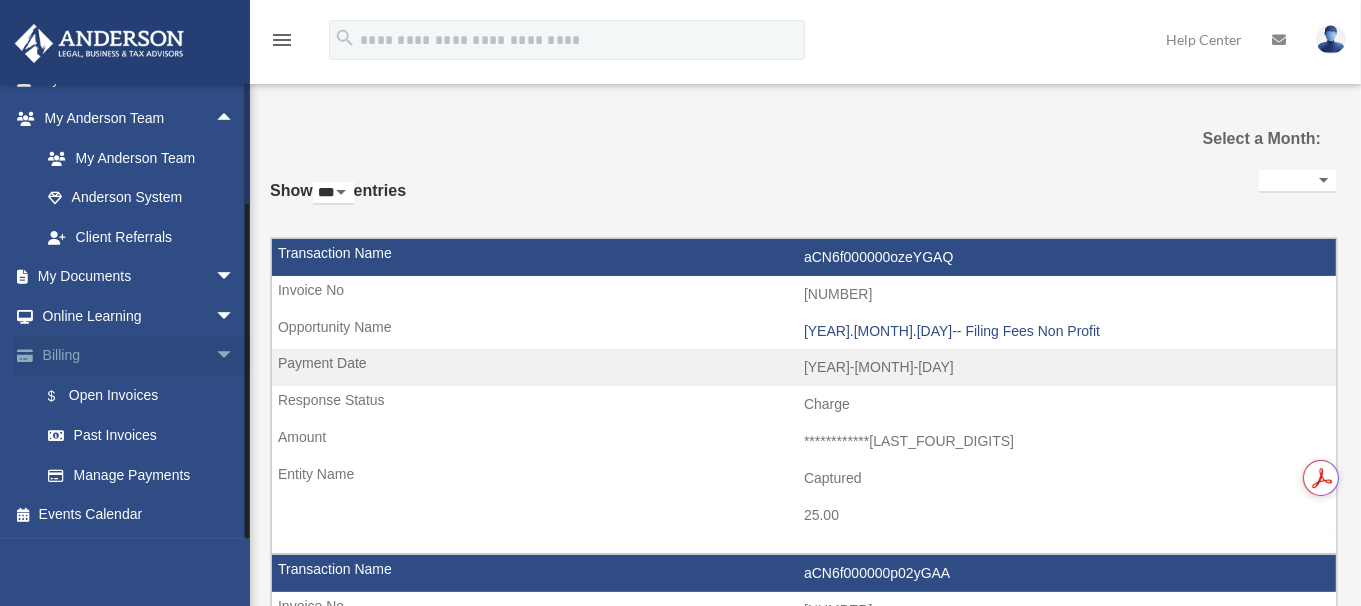 click on "arrow_drop_down" at bounding box center [235, 356] 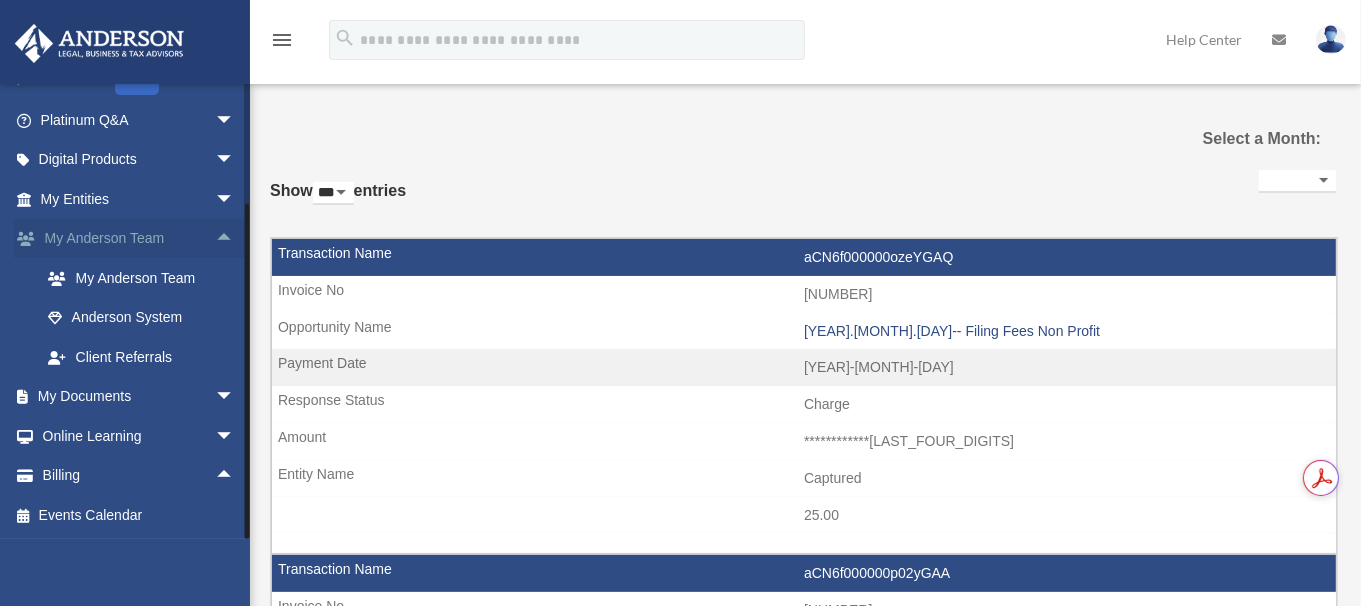 click on "arrow_drop_up" at bounding box center (235, 239) 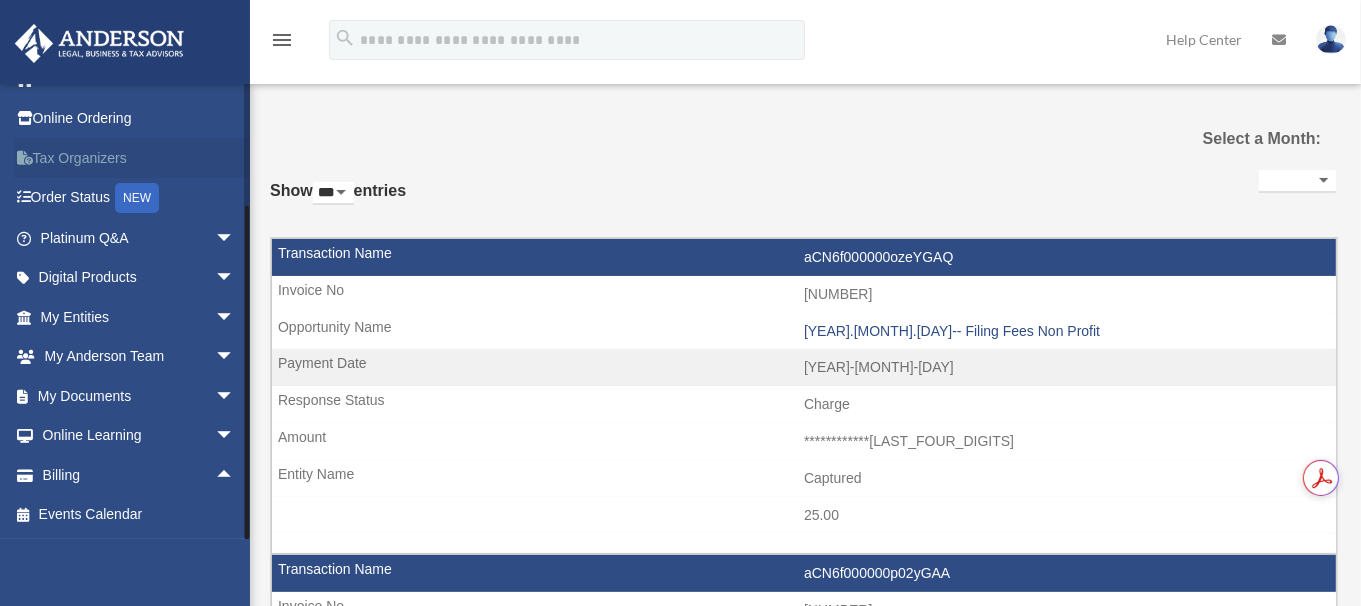 scroll, scrollTop: 0, scrollLeft: 0, axis: both 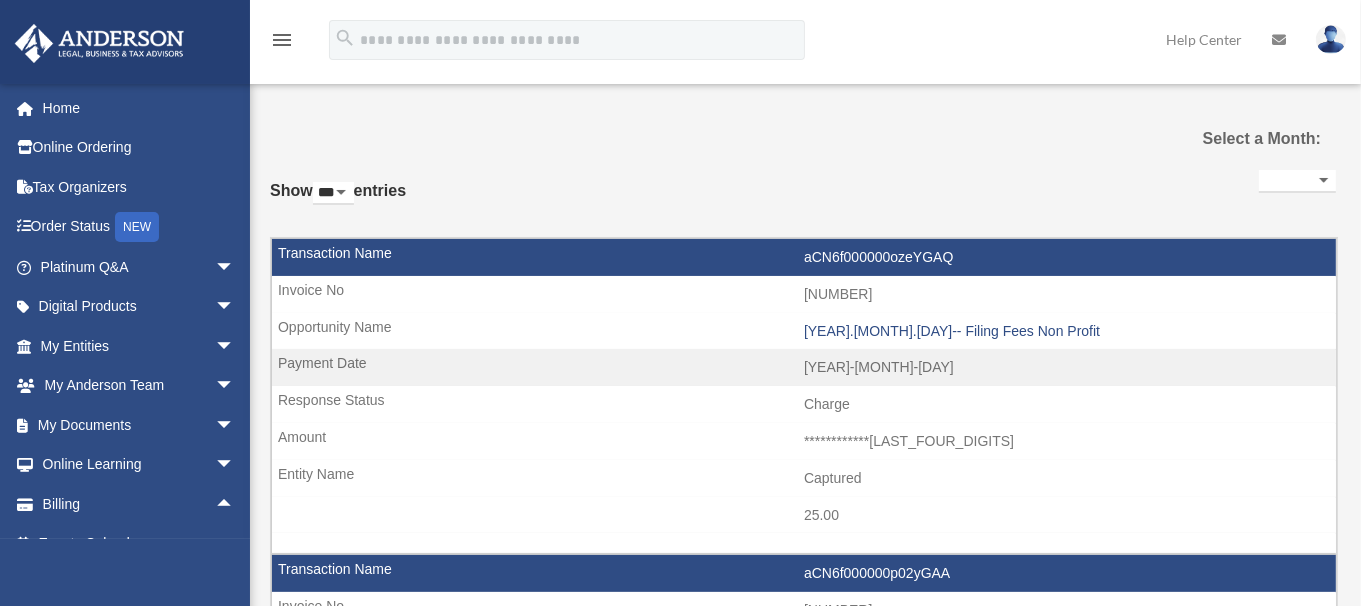 click on "**********" at bounding box center (803, 1335) 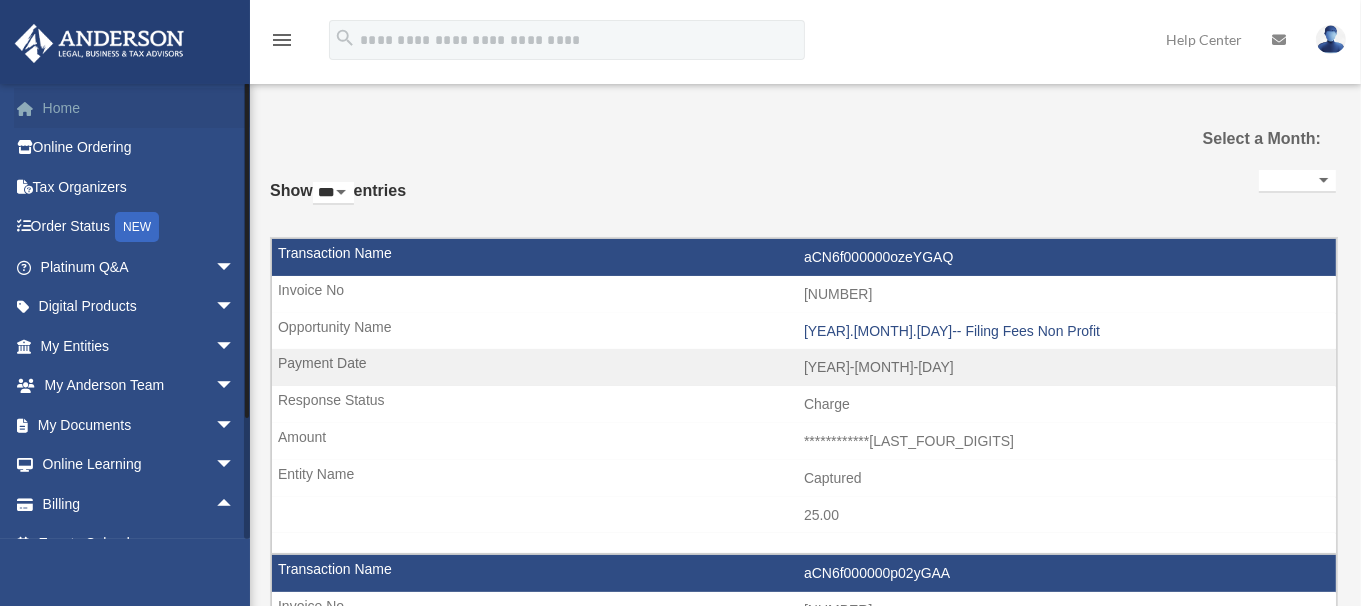 click on "Home" at bounding box center (139, 108) 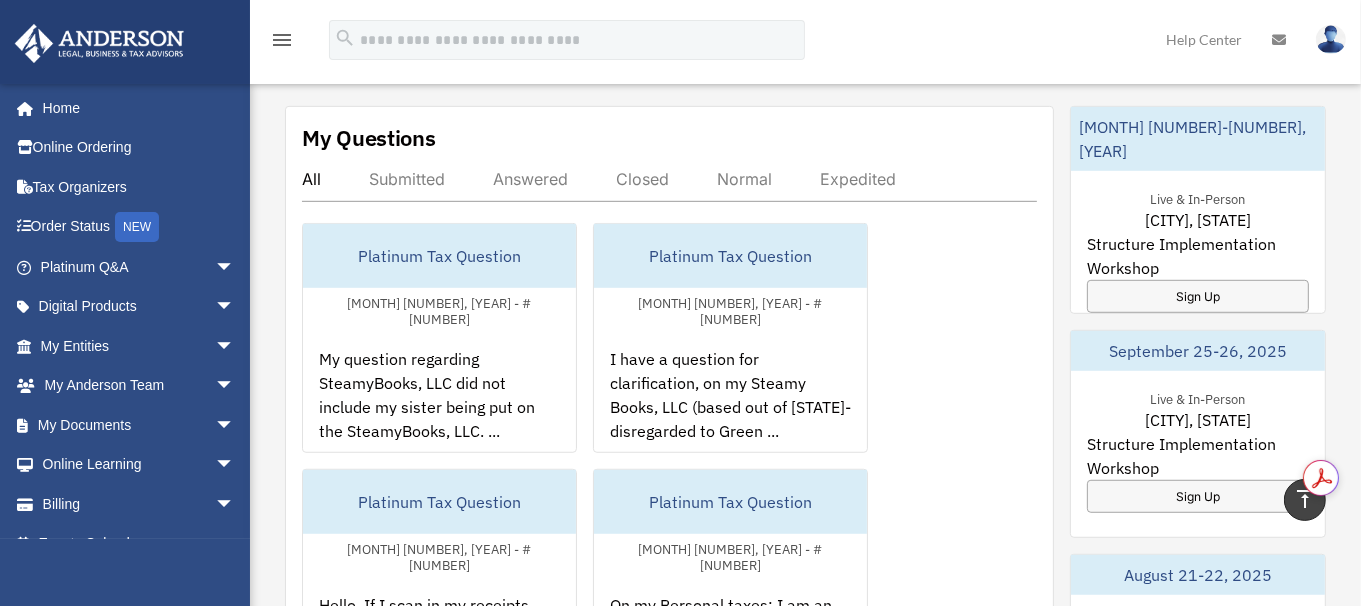 scroll, scrollTop: 1124, scrollLeft: 0, axis: vertical 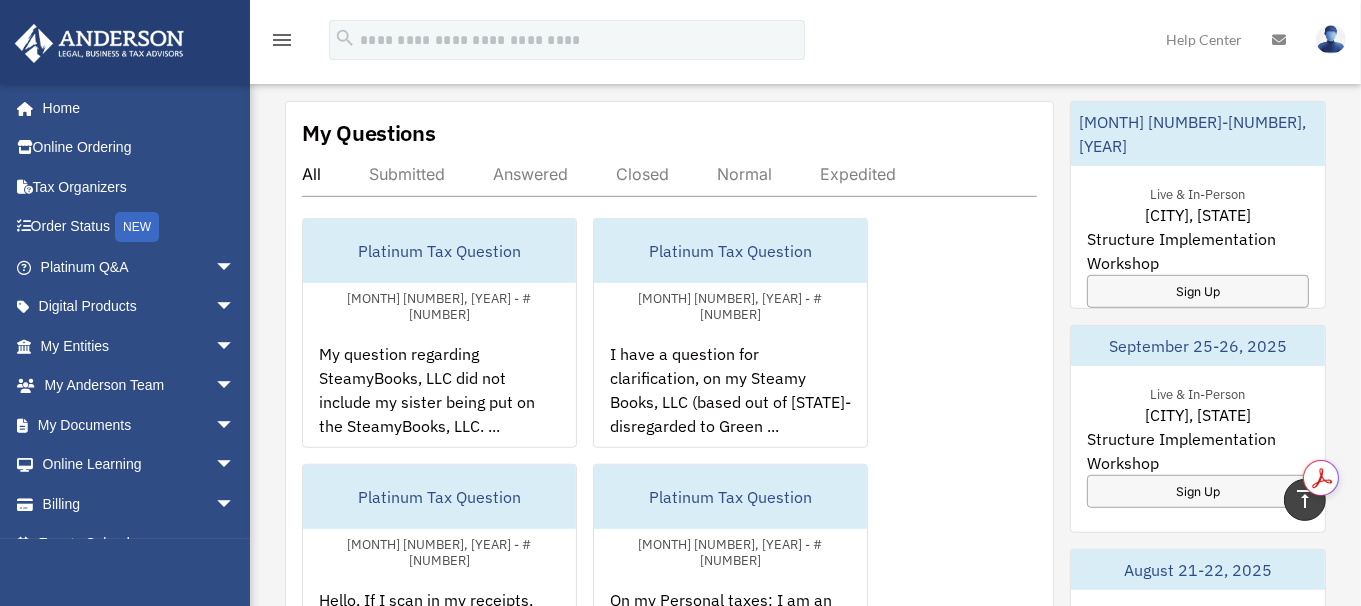 click on "Next >" at bounding box center (1016, 725) 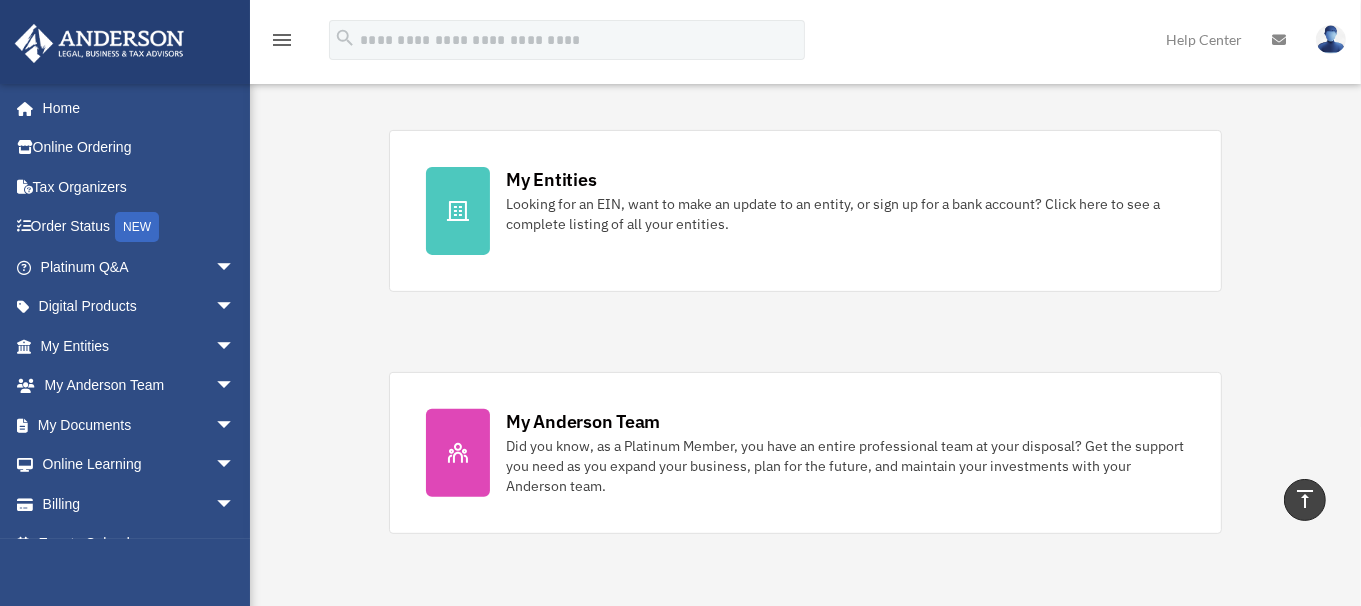 scroll, scrollTop: 588, scrollLeft: 0, axis: vertical 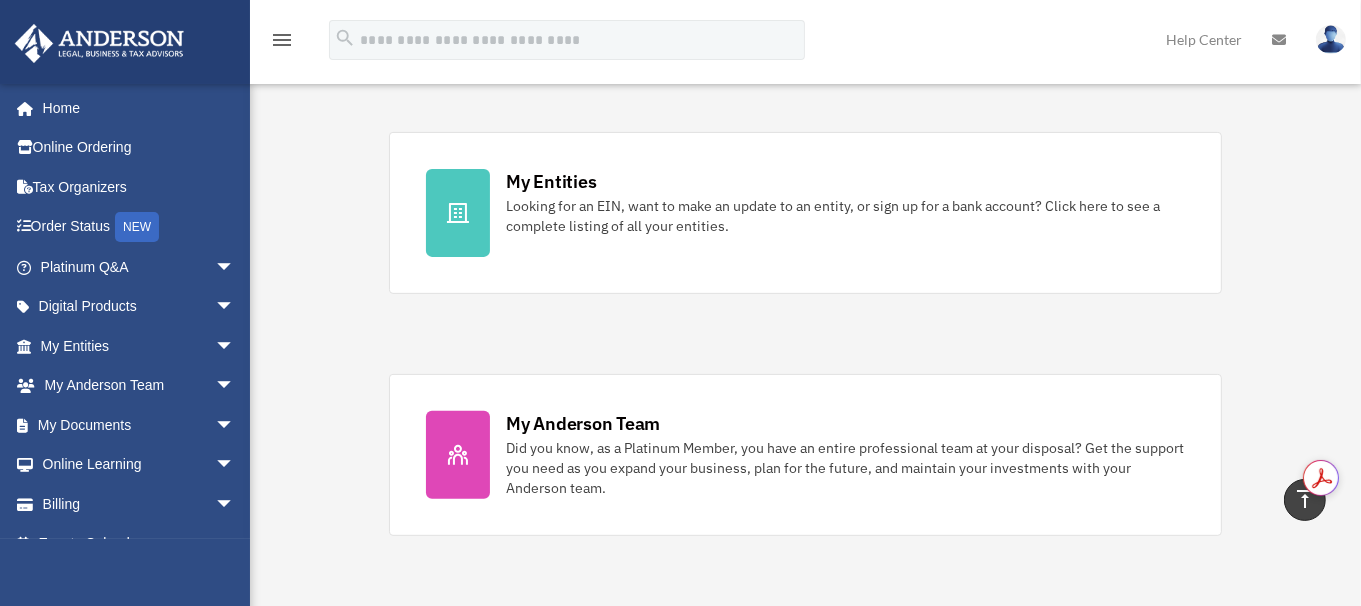 click on "Submitted" at bounding box center [407, 710] 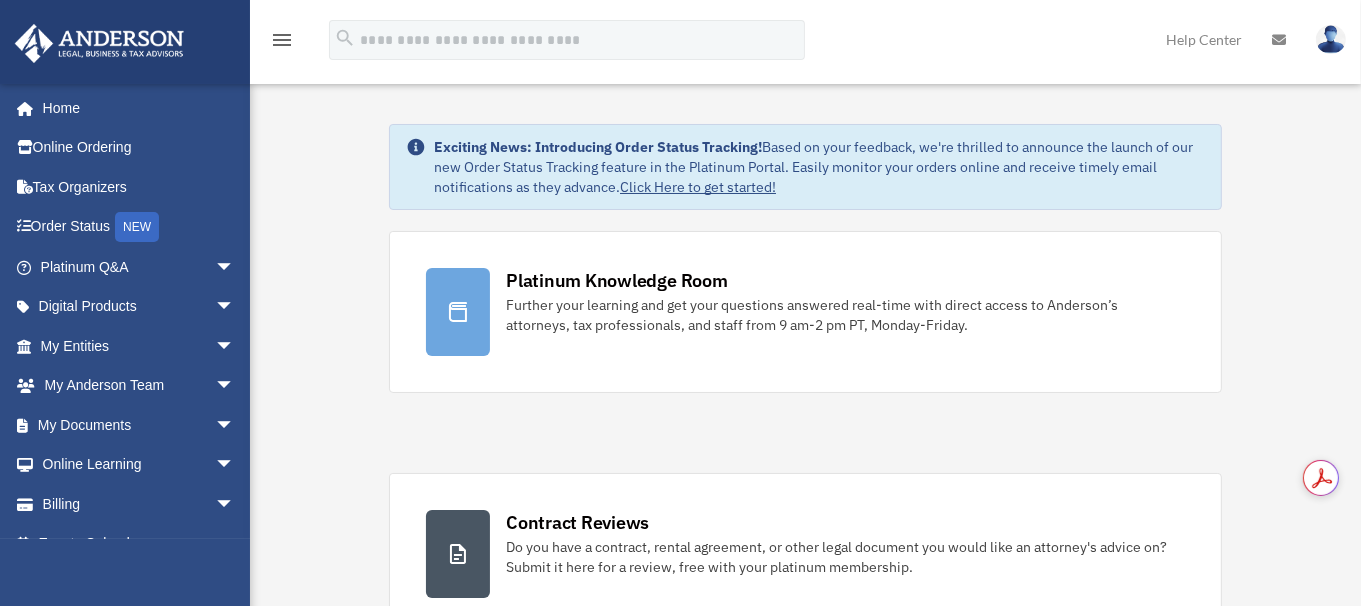 scroll, scrollTop: 0, scrollLeft: 0, axis: both 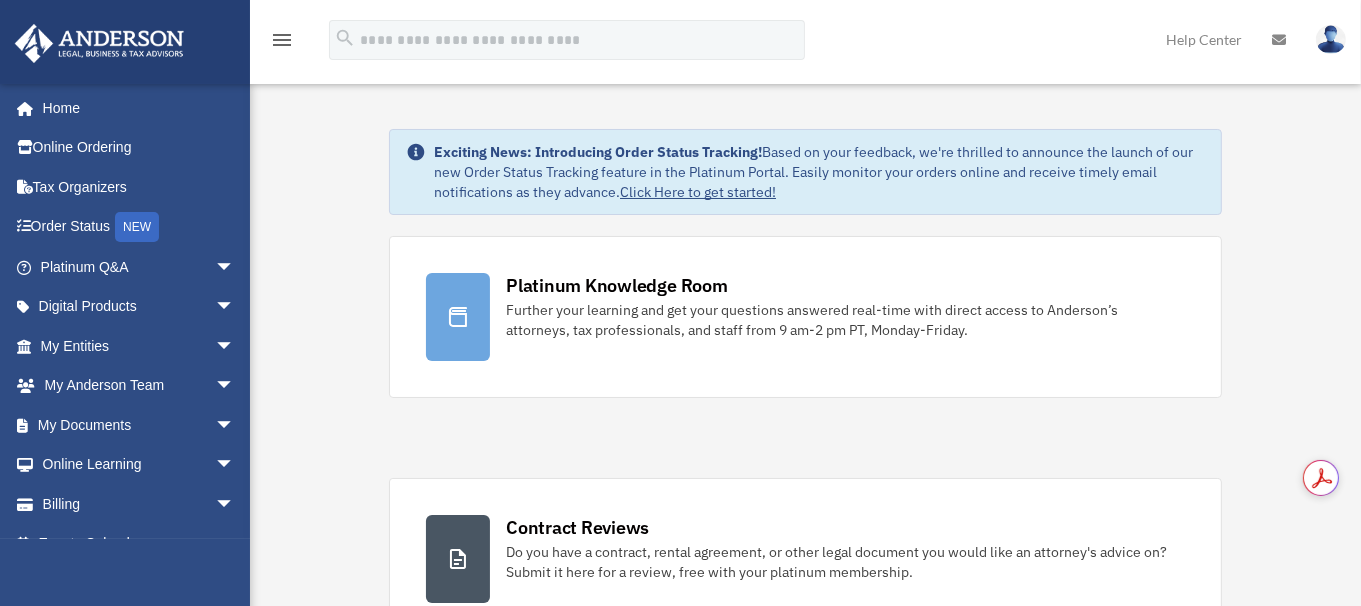 click on "Exciting News: Introducing Order Status Tracking!  Based on your feedback, we're thrilled to announce the launch of our new Order Status Tracking feature in the Platinum Portal. Easily monitor your orders online and receive timely email notifications as they advance.   Click Here to get started!
Platinum Knowledge Room
Further your learning and get your questions answered real-time with direct access to Anderson’s attorneys, tax professionals, and staff from 9 am-2 pm PT, Monday-Friday." at bounding box center (805, 1254) 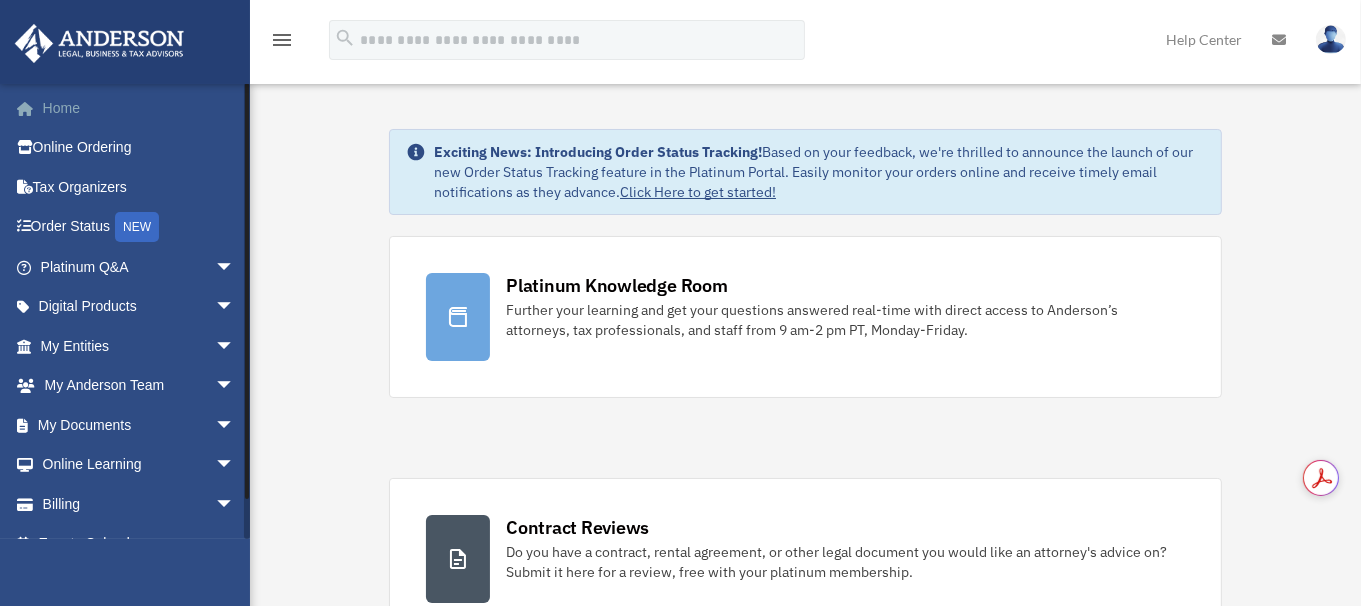 click on "Home" at bounding box center [139, 108] 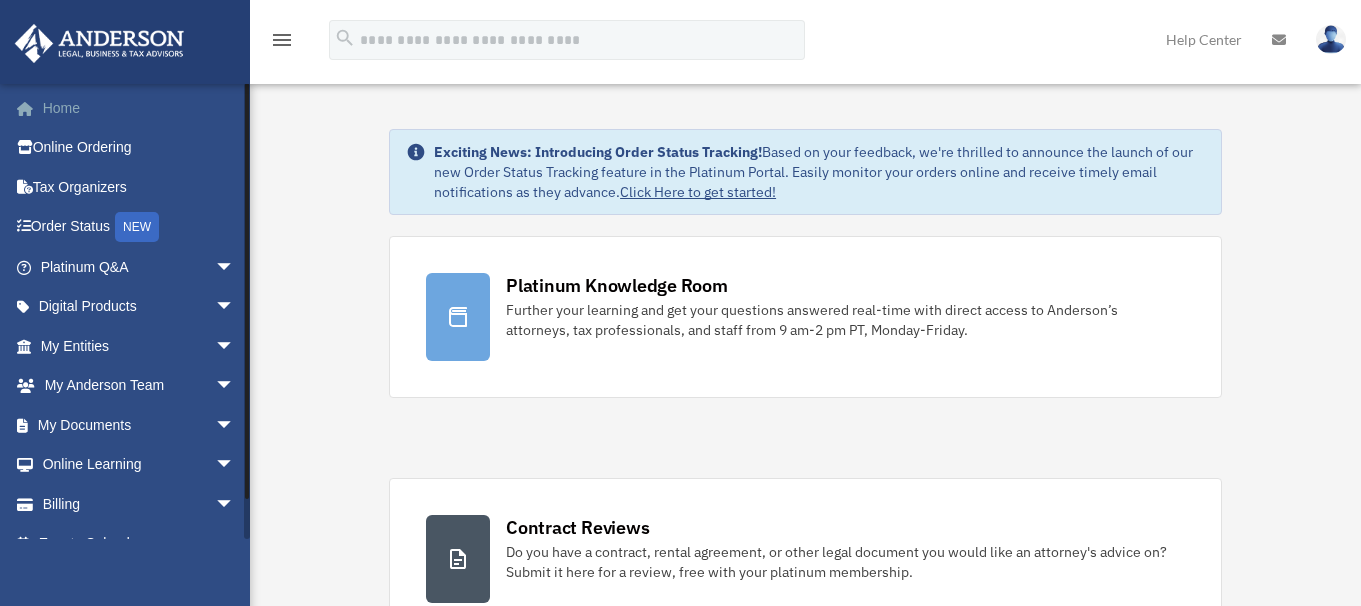 scroll, scrollTop: 0, scrollLeft: 0, axis: both 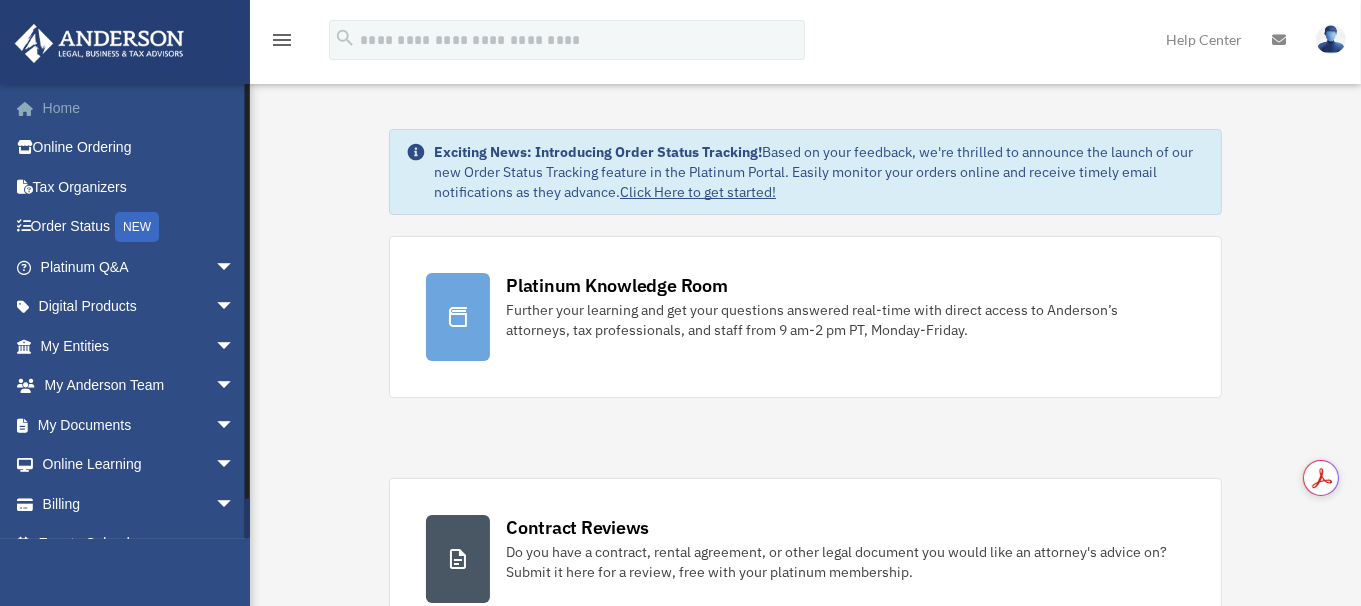 click on "Home" at bounding box center [139, 108] 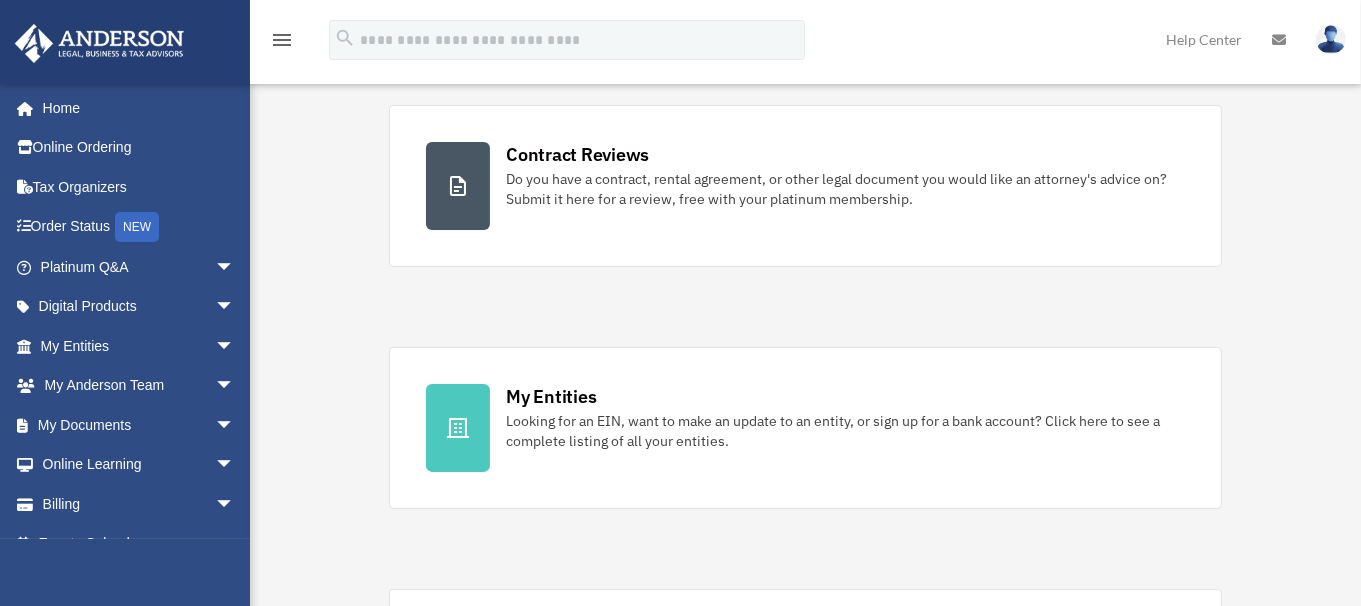 scroll, scrollTop: 692, scrollLeft: 0, axis: vertical 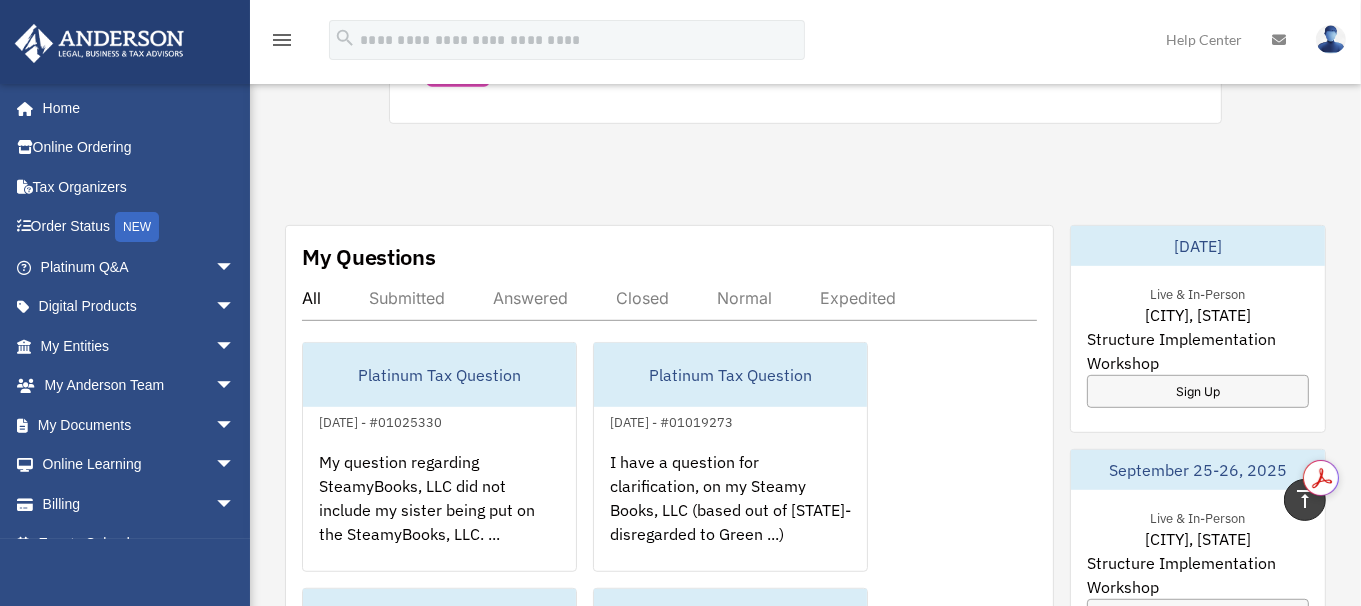 click on "Exciting News: Introducing Order Status Tracking!  Based on your feedback, we're thrilled to announce the launch of our new Order Status Tracking feature in the Platinum Portal. Easily monitor your orders online and receive timely email notifications as they advance.   Click Here to get started!
Platinum Knowledge Room
Further your learning and get your questions answered real-time with direct access to Anderson’s attorneys, tax professionals, and staff from 9 am-2 pm PT, Monday-Friday." at bounding box center [805, 254] 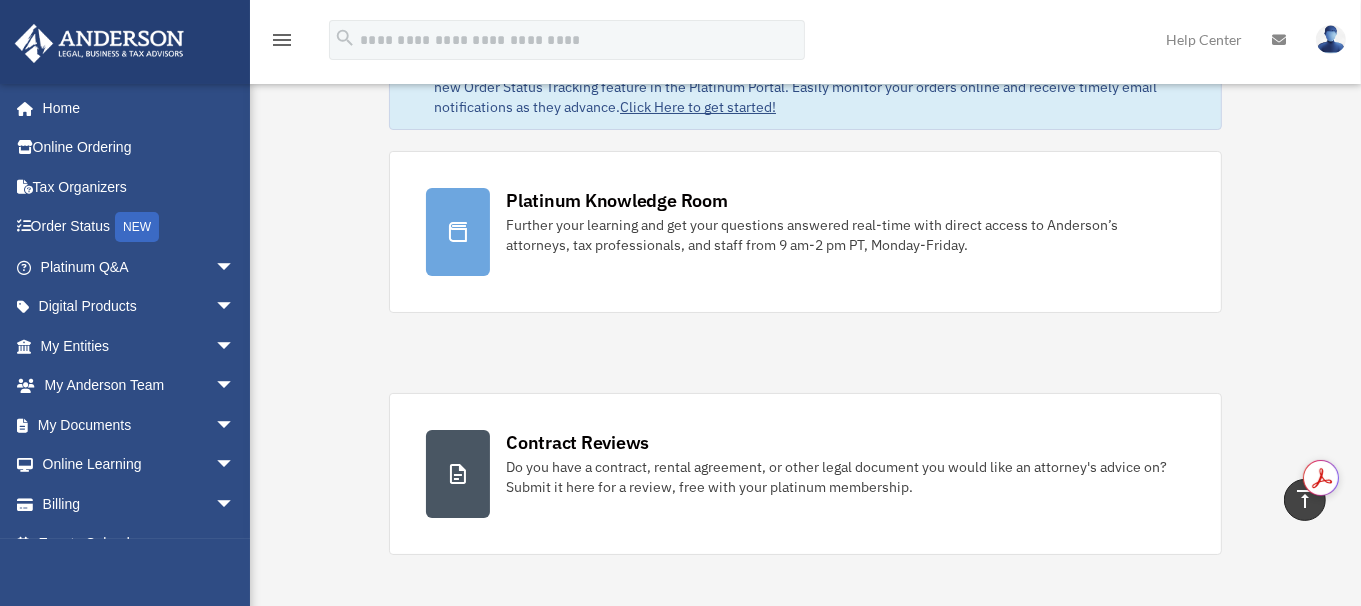 scroll, scrollTop: 0, scrollLeft: 0, axis: both 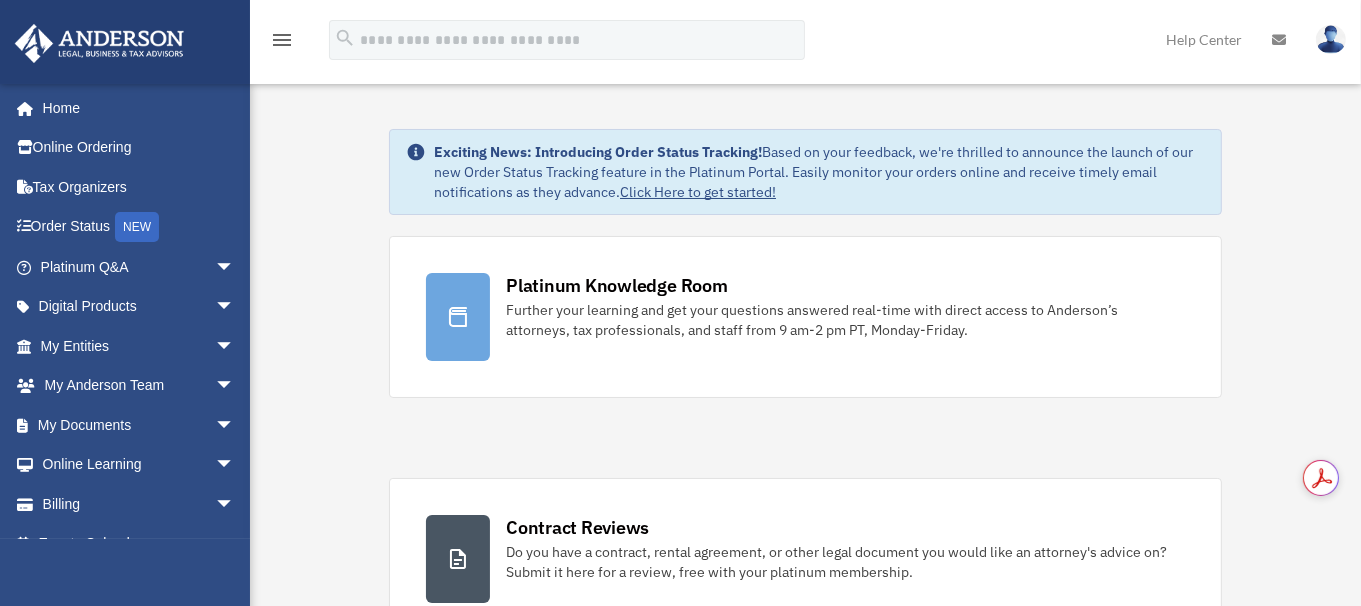 click on "Exciting News: Introducing Order Status Tracking!  Based on your feedback, we're thrilled to announce the launch of our new Order Status Tracking feature in the Platinum Portal. Easily monitor your orders online and receive timely email notifications as they advance.   Click Here to get started!
Platinum Knowledge Room
Further your learning and get your questions answered real-time with direct access to Anderson’s attorneys, tax professionals, and staff from 9 am-2 pm PT, Monday-Friday." at bounding box center [805, 1254] 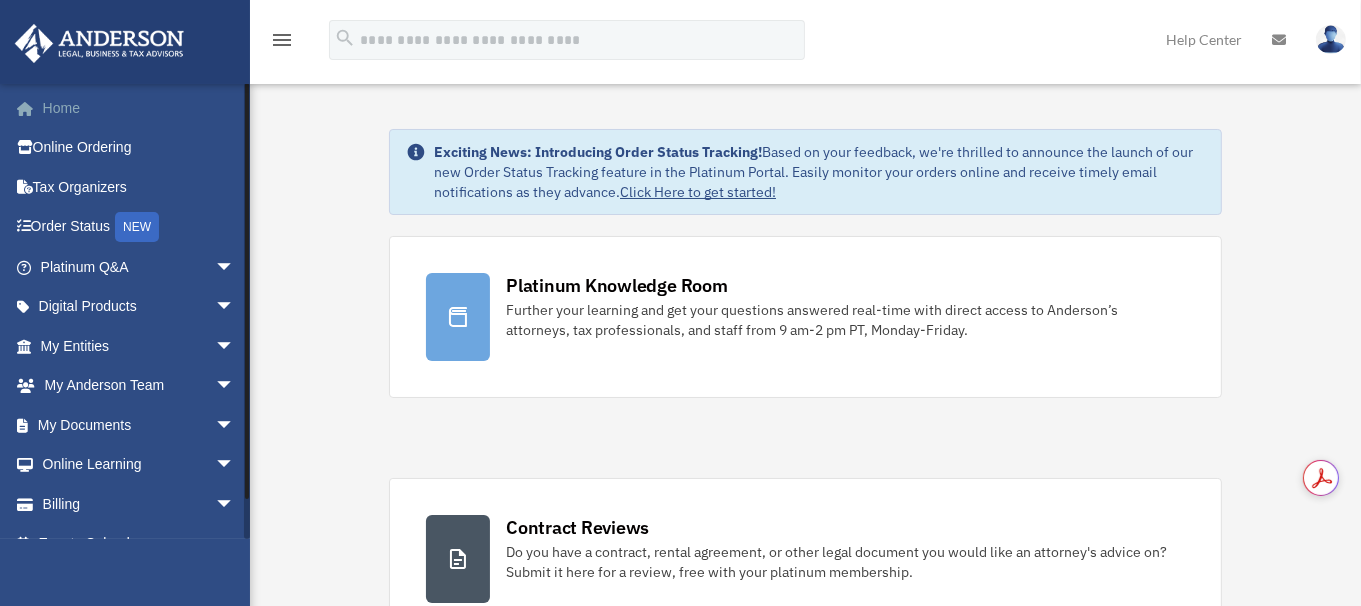 click on "Home" at bounding box center (139, 108) 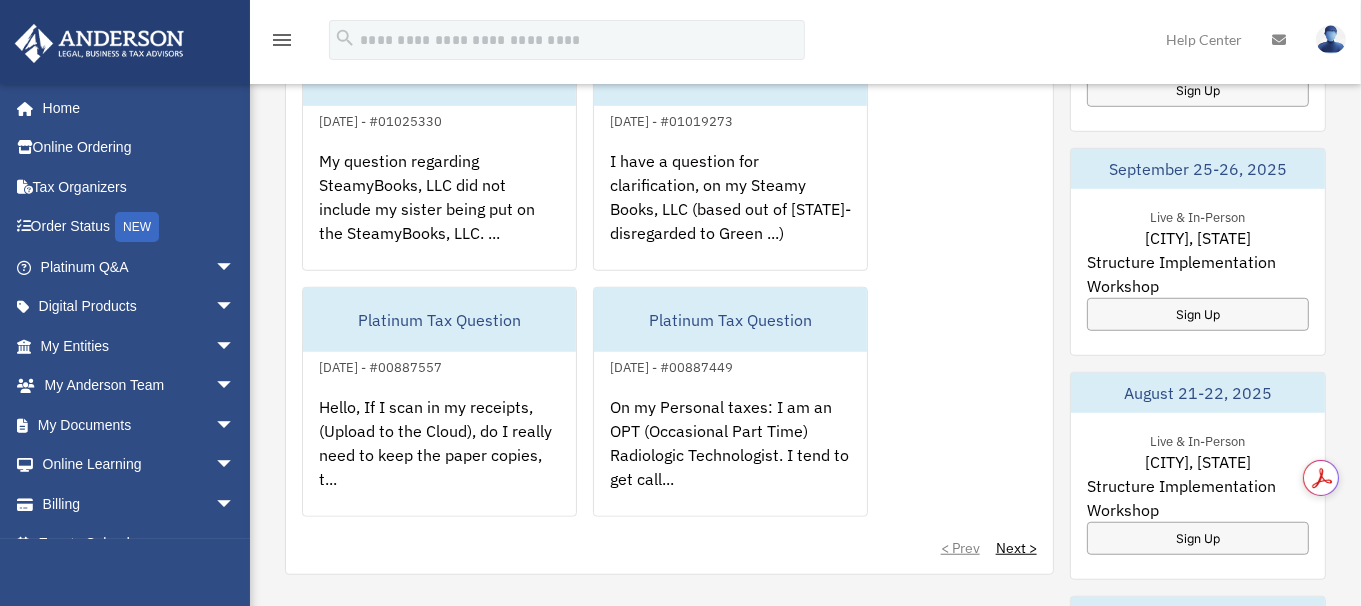 scroll, scrollTop: 1315, scrollLeft: 0, axis: vertical 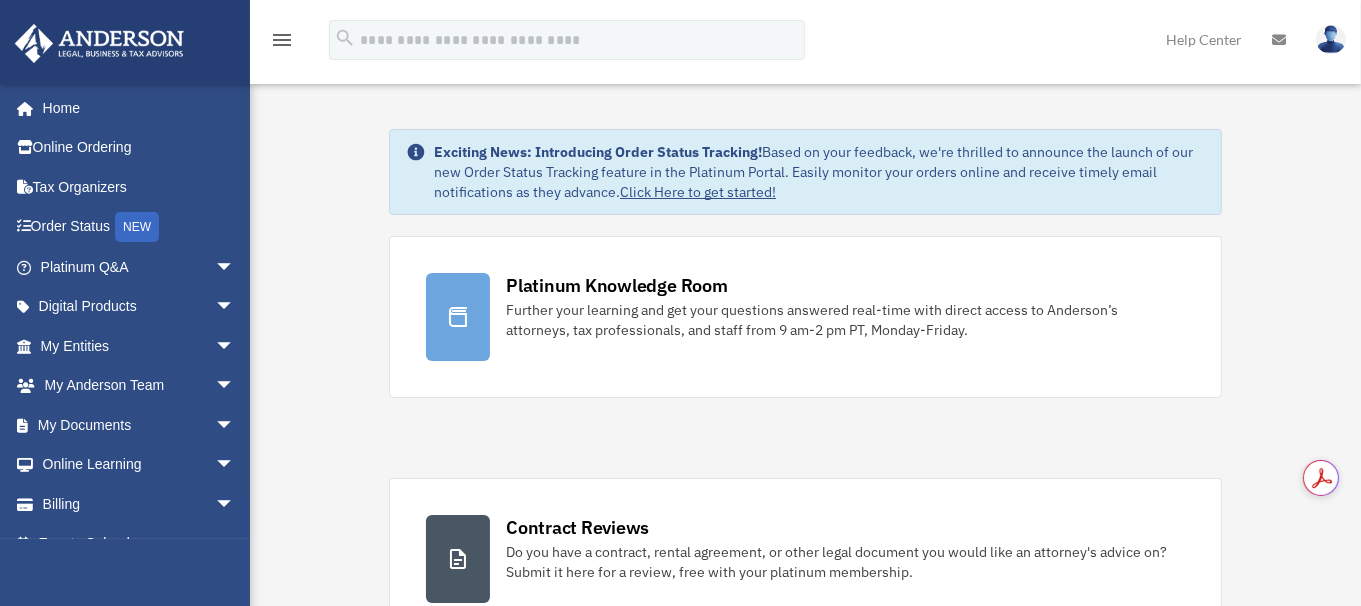 click on "Platinum Knowledge Room
Further your learning and get your questions answered real-time with direct access to [PERSON]'s attorneys, tax professionals, and staff from [TIME]-[TIME] [TIMEZONE], [DAY]-[DAY].
Contract Reviews
Do you have a contract, rental agreement, or other legal document you would like an attorney's advice on?  Submit it here for a  review, free with your platinum membership." at bounding box center [805, 680] 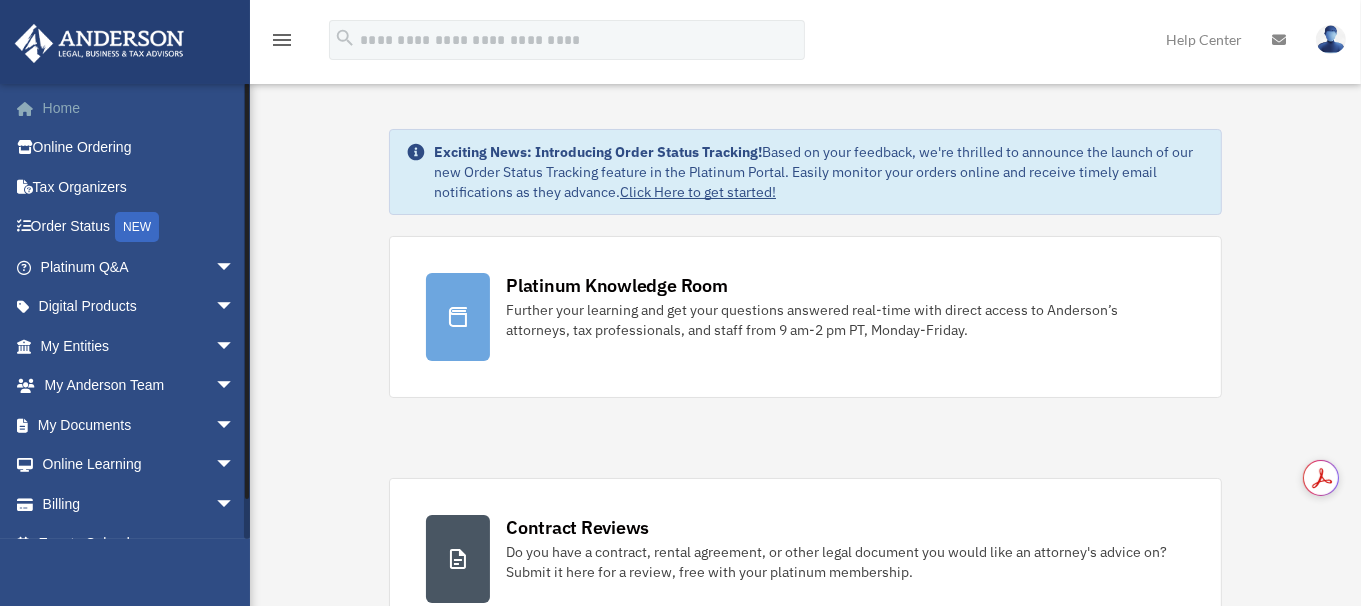click on "Home" at bounding box center (139, 108) 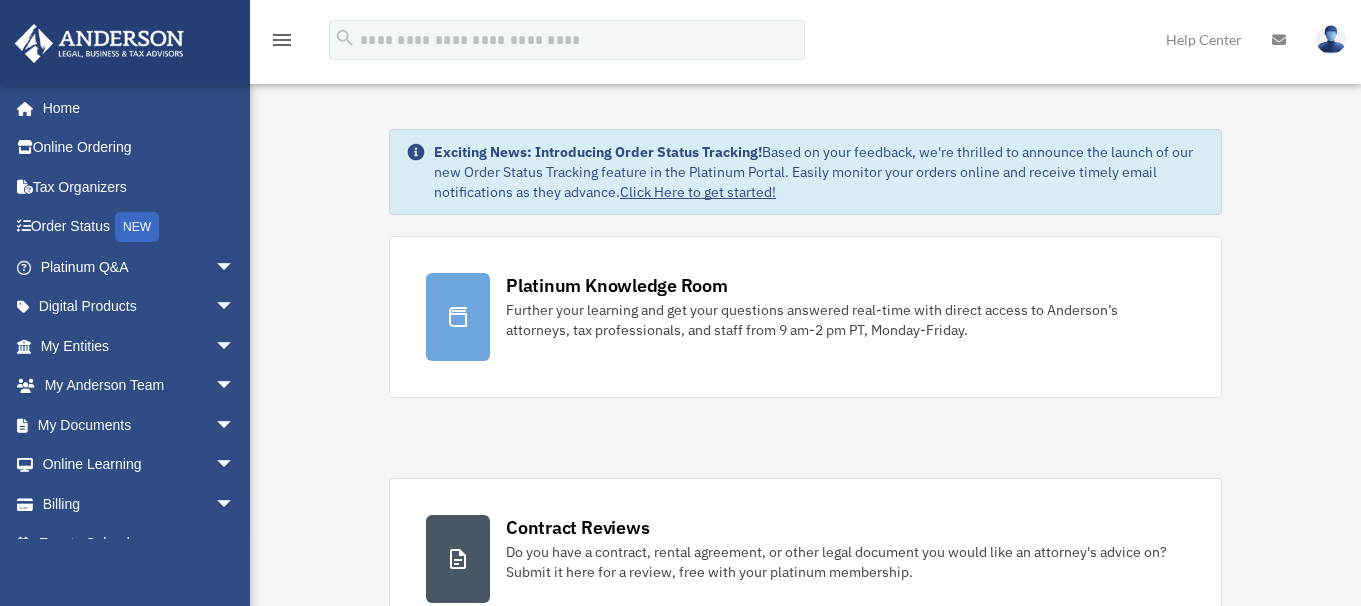 scroll, scrollTop: 0, scrollLeft: 0, axis: both 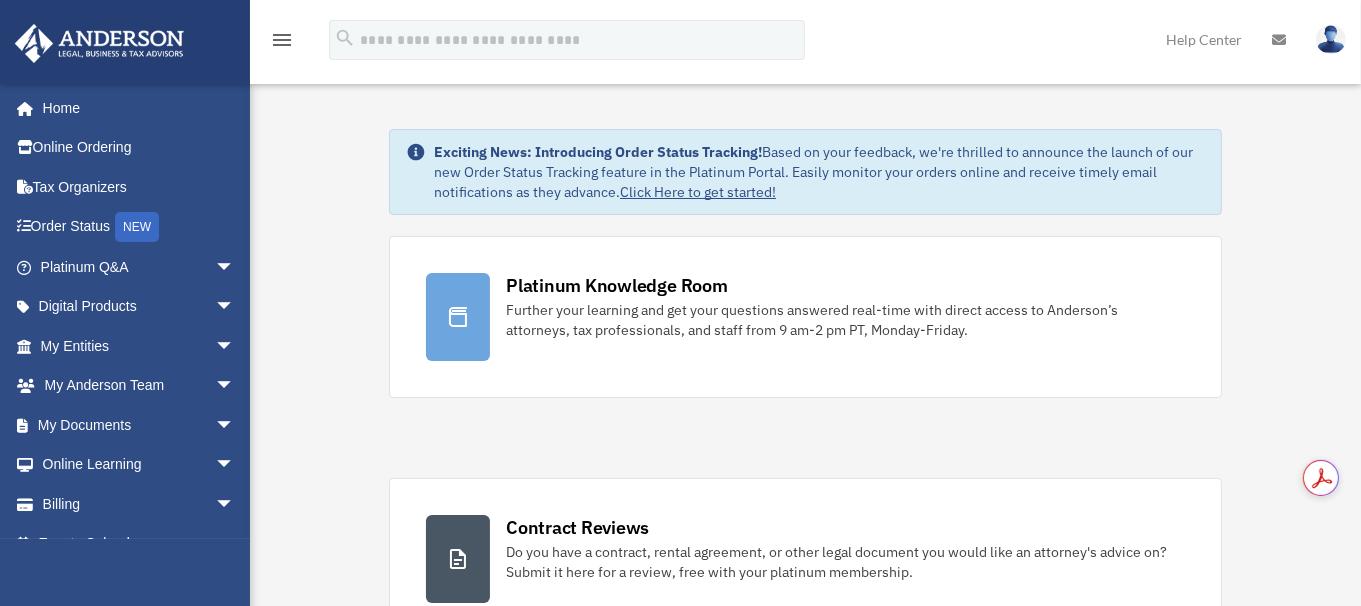 click on "Exciting News: Introducing Order Status Tracking!  Based on your feedback, we're thrilled to announce the launch of our new Order Status Tracking feature in the Platinum Portal. Easily monitor your orders online and receive timely email notifications as they advance.   Click Here to get started!
Platinum Knowledge Room
Further your learning and get your questions answered real-time with direct access to Anderson’s attorneys, tax professionals, and staff from 9 am-2 pm PT, Monday-Friday." at bounding box center (805, 1254) 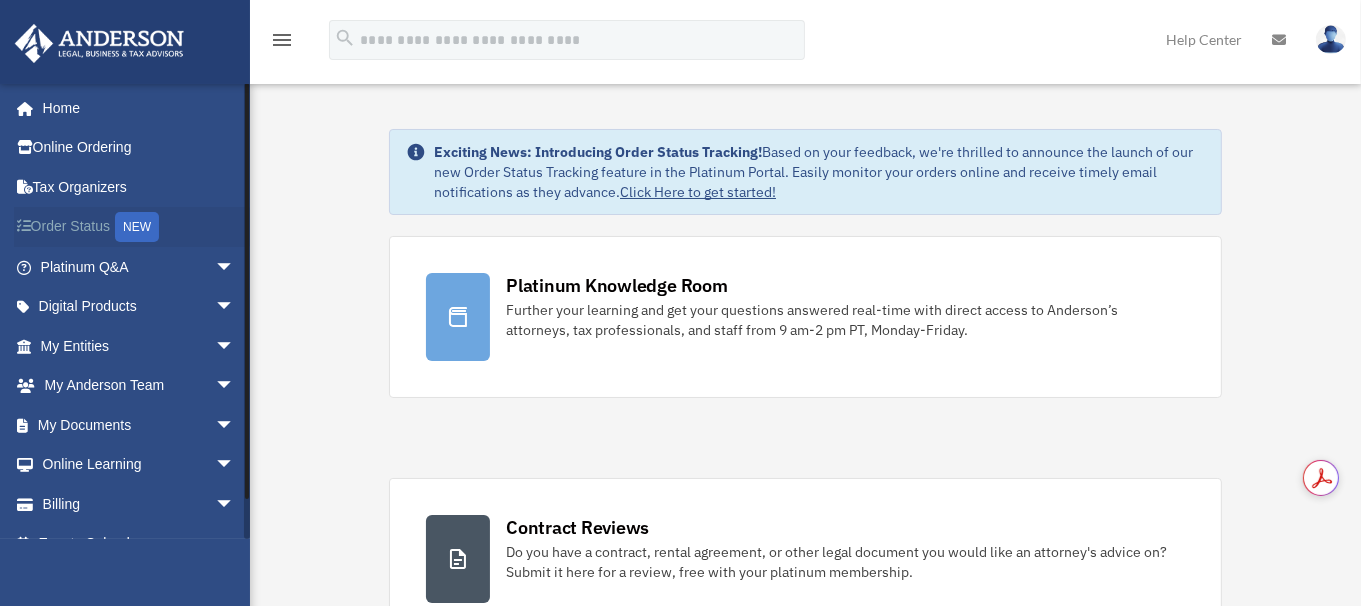 click on "Order Status  NEW" at bounding box center (139, 227) 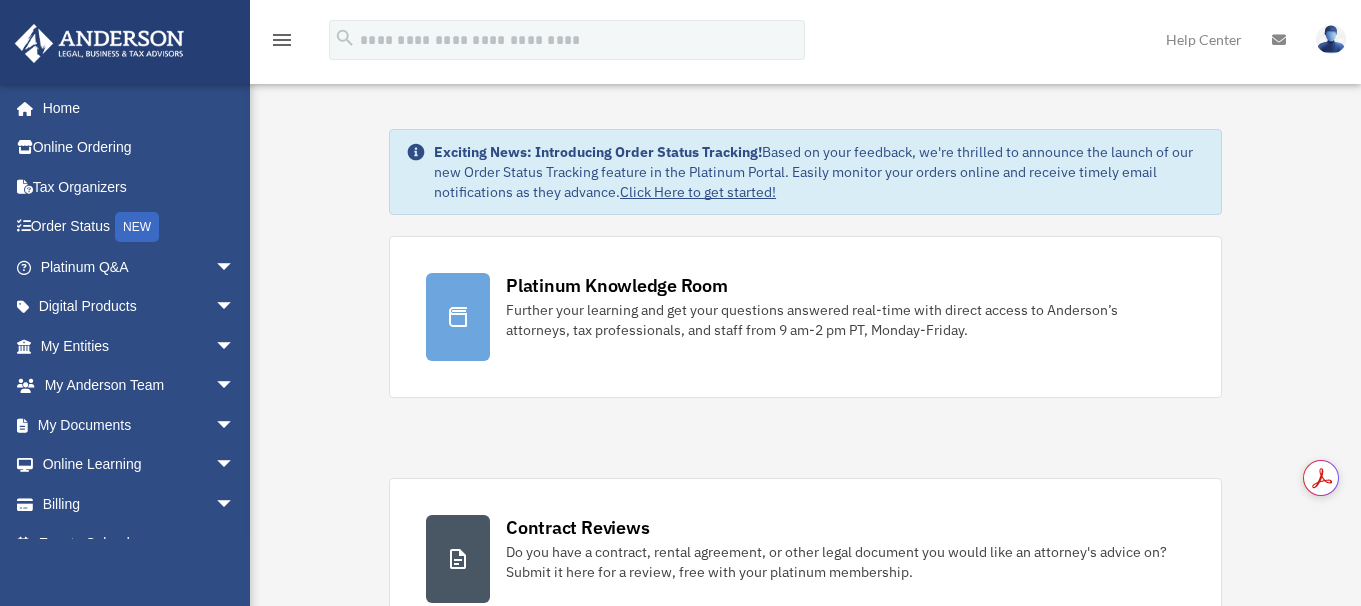scroll, scrollTop: 0, scrollLeft: 0, axis: both 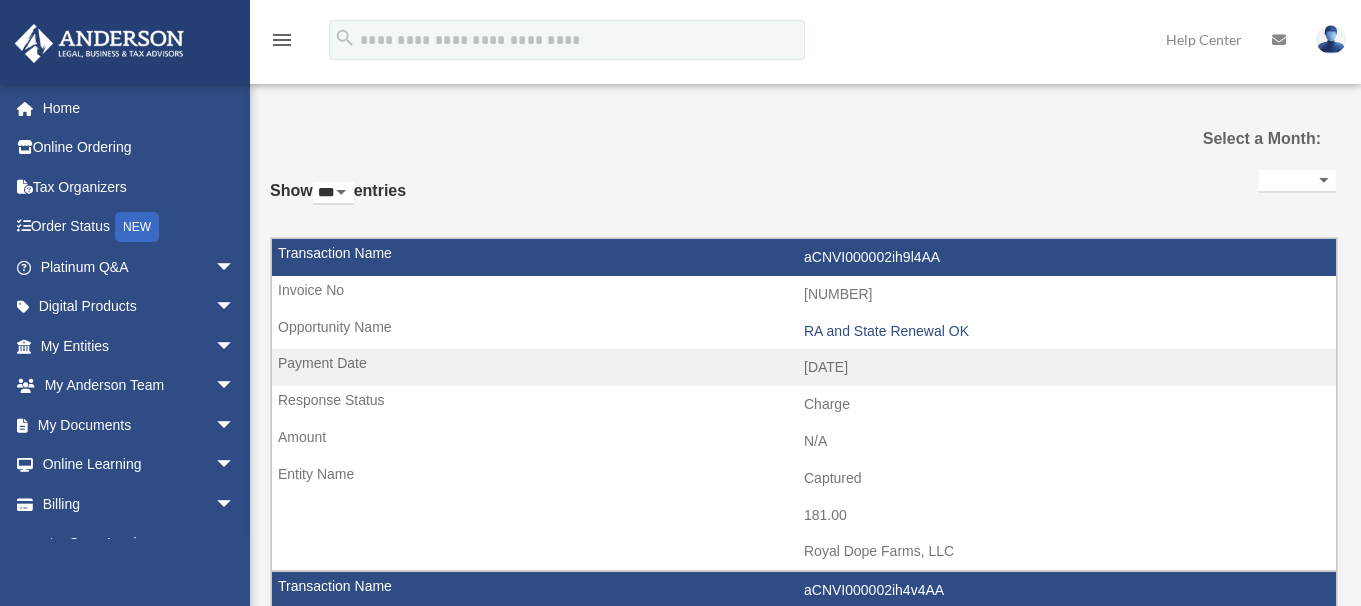 select on "***" 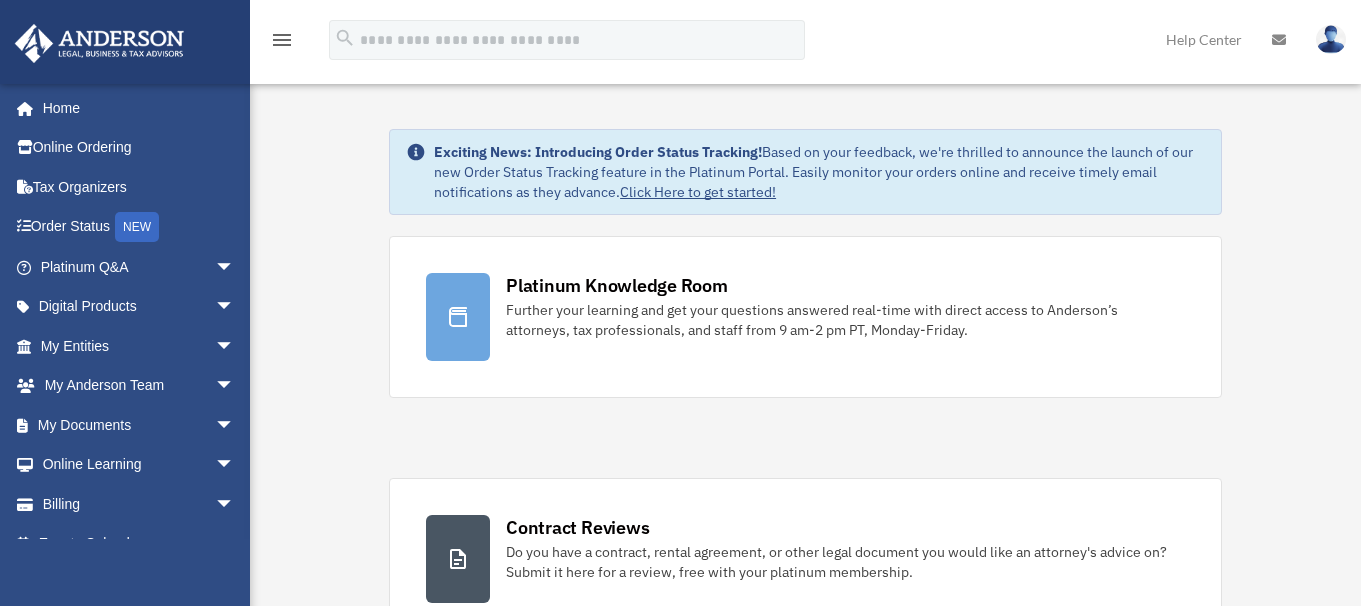 scroll, scrollTop: 0, scrollLeft: 0, axis: both 